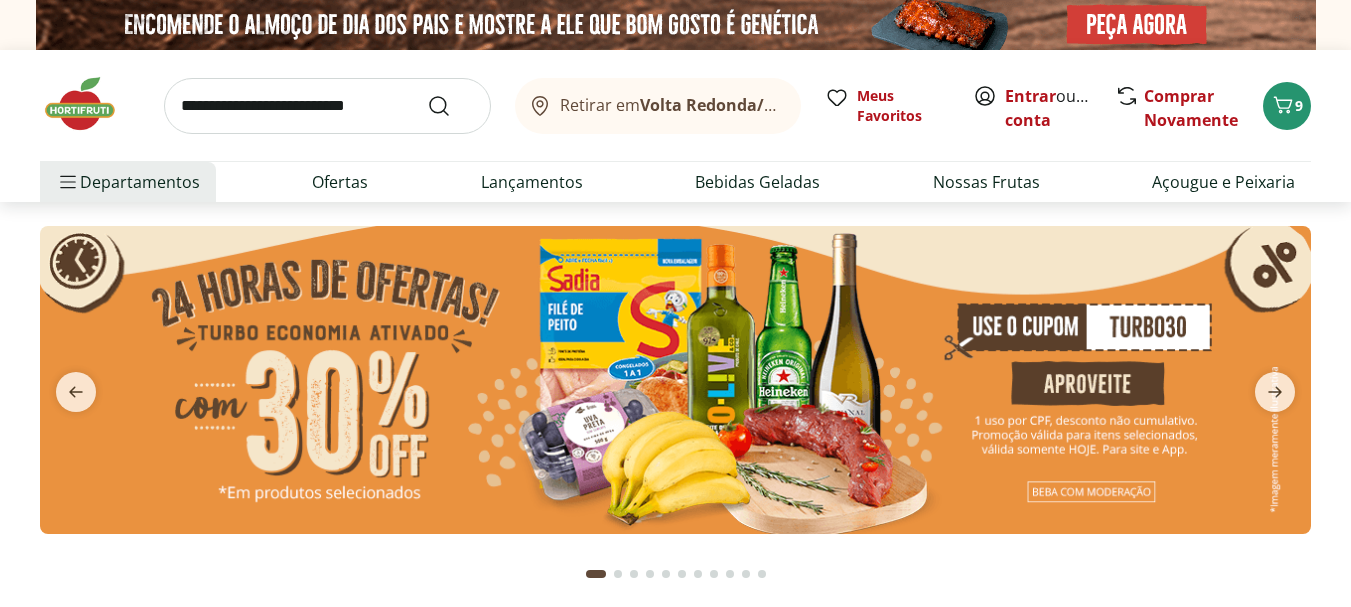 scroll, scrollTop: 0, scrollLeft: 0, axis: both 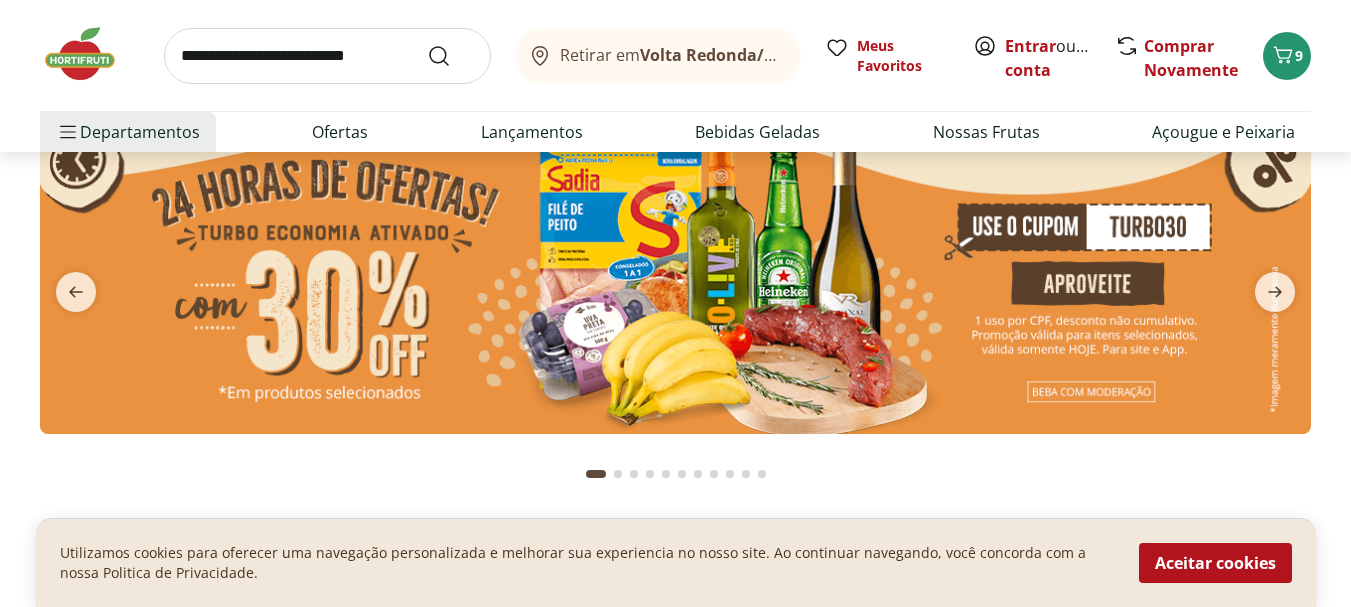 click at bounding box center (675, 280) 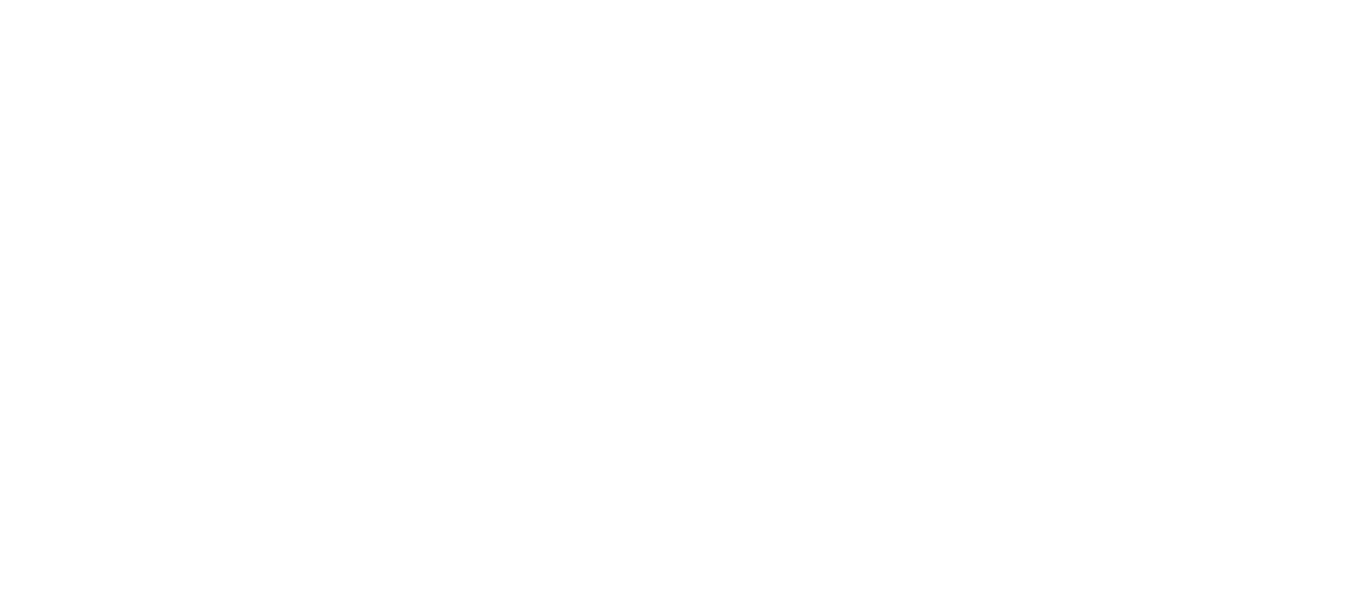 scroll, scrollTop: 0, scrollLeft: 0, axis: both 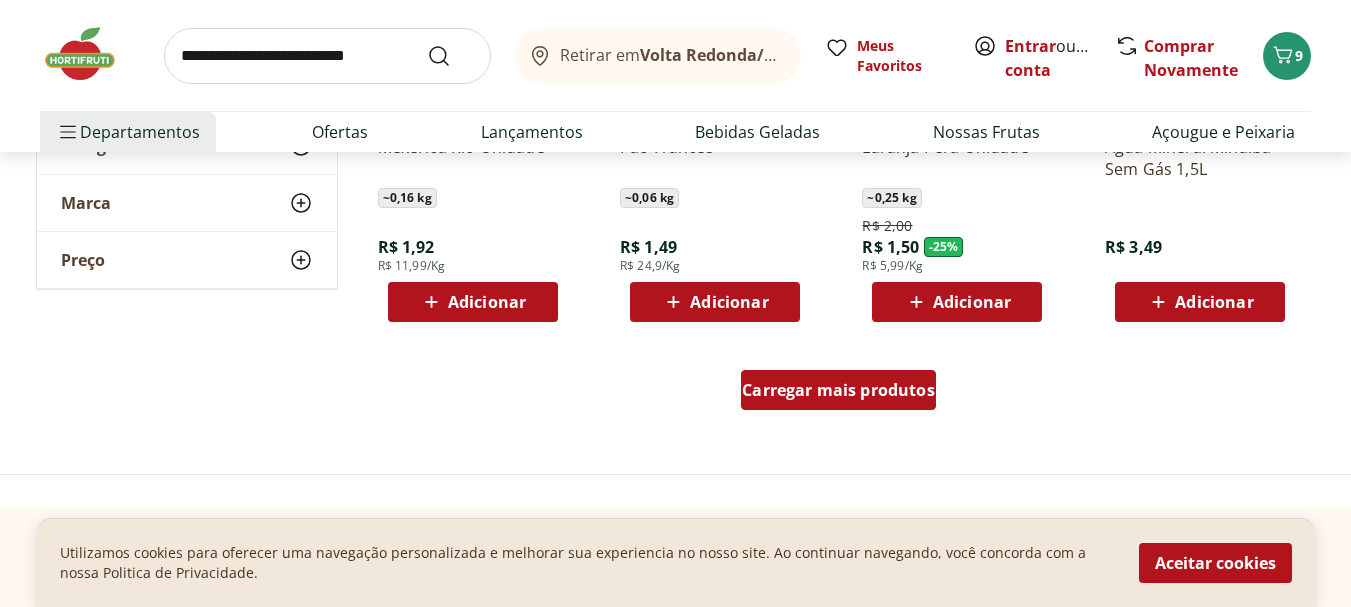 click on "Carregar mais produtos" at bounding box center [838, 390] 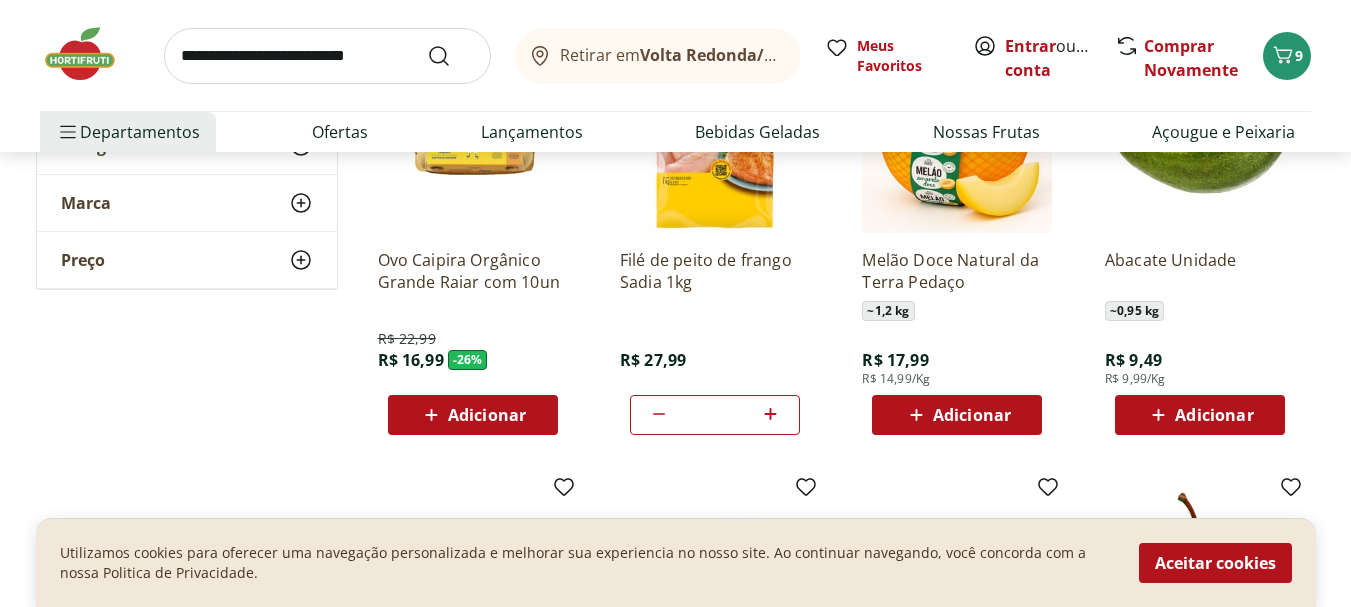 scroll, scrollTop: 2100, scrollLeft: 0, axis: vertical 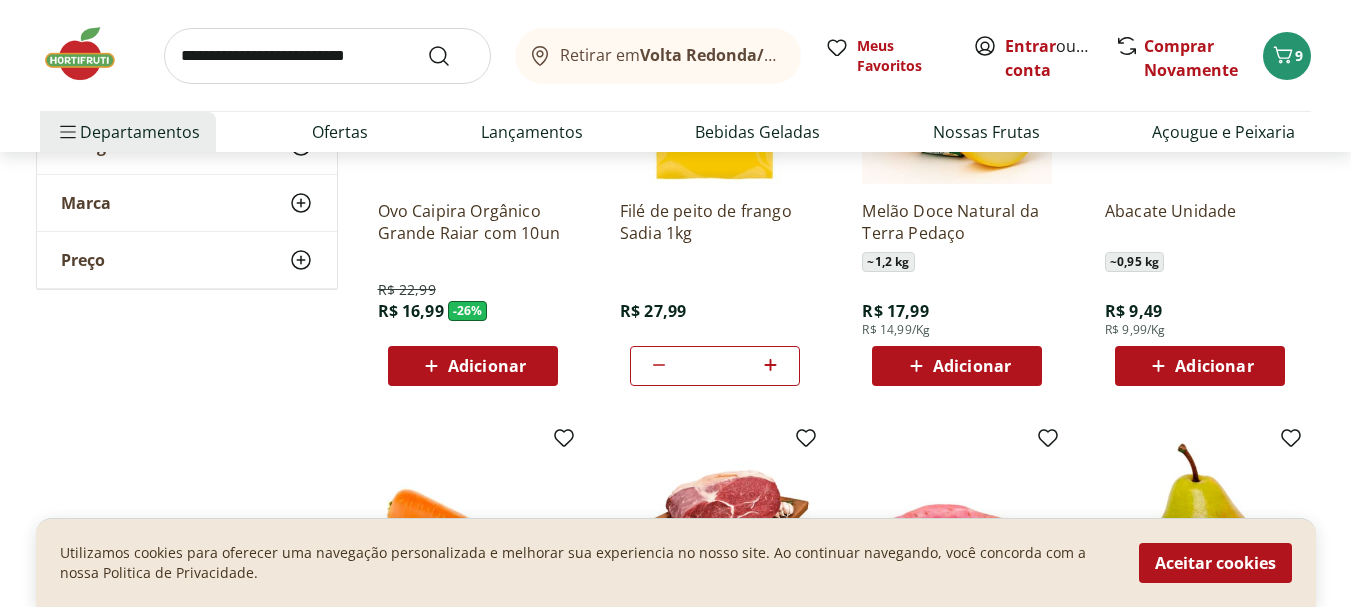 click 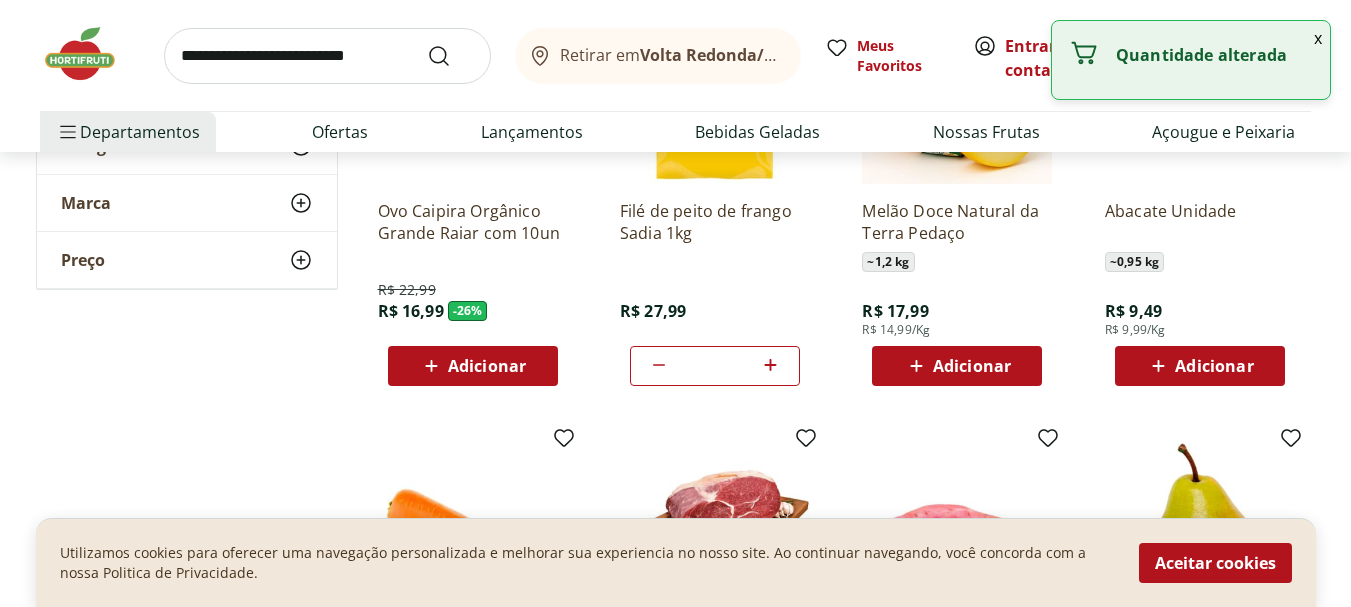 click 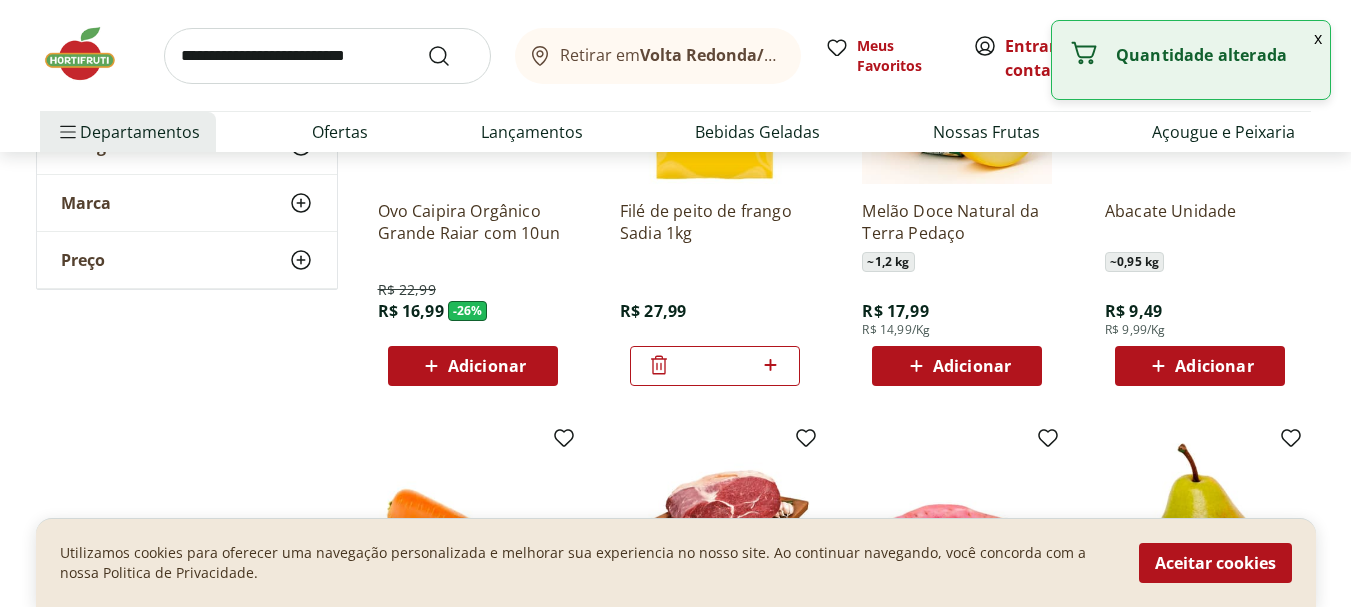 click 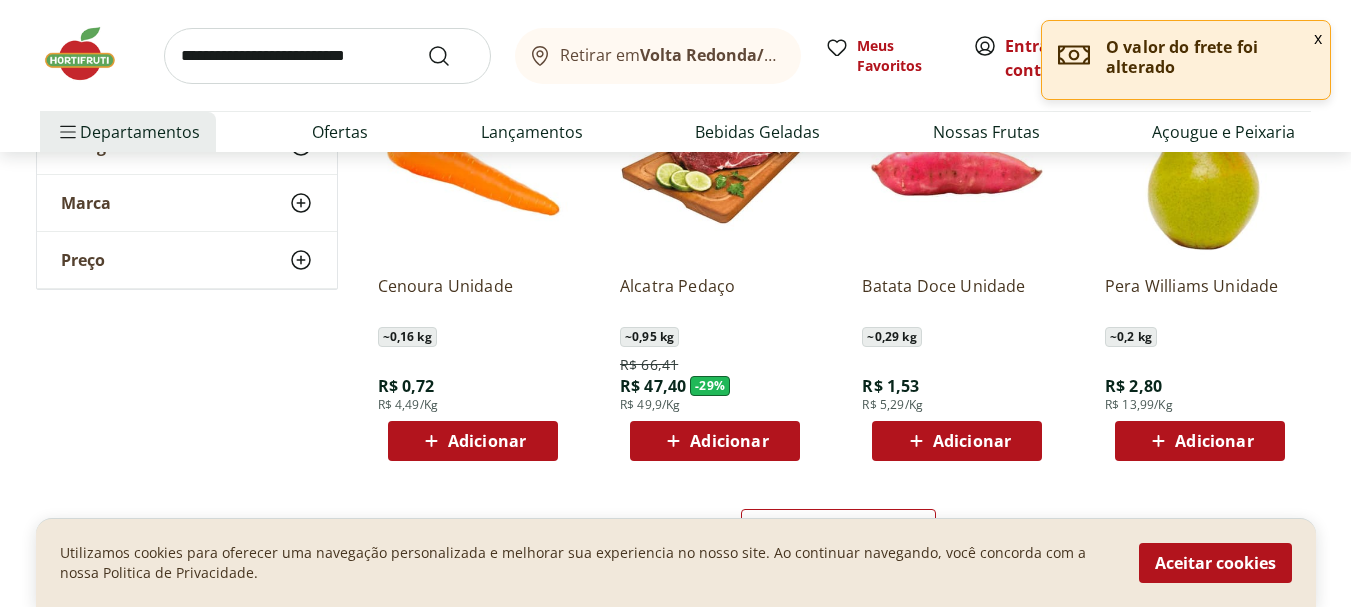 scroll, scrollTop: 2500, scrollLeft: 0, axis: vertical 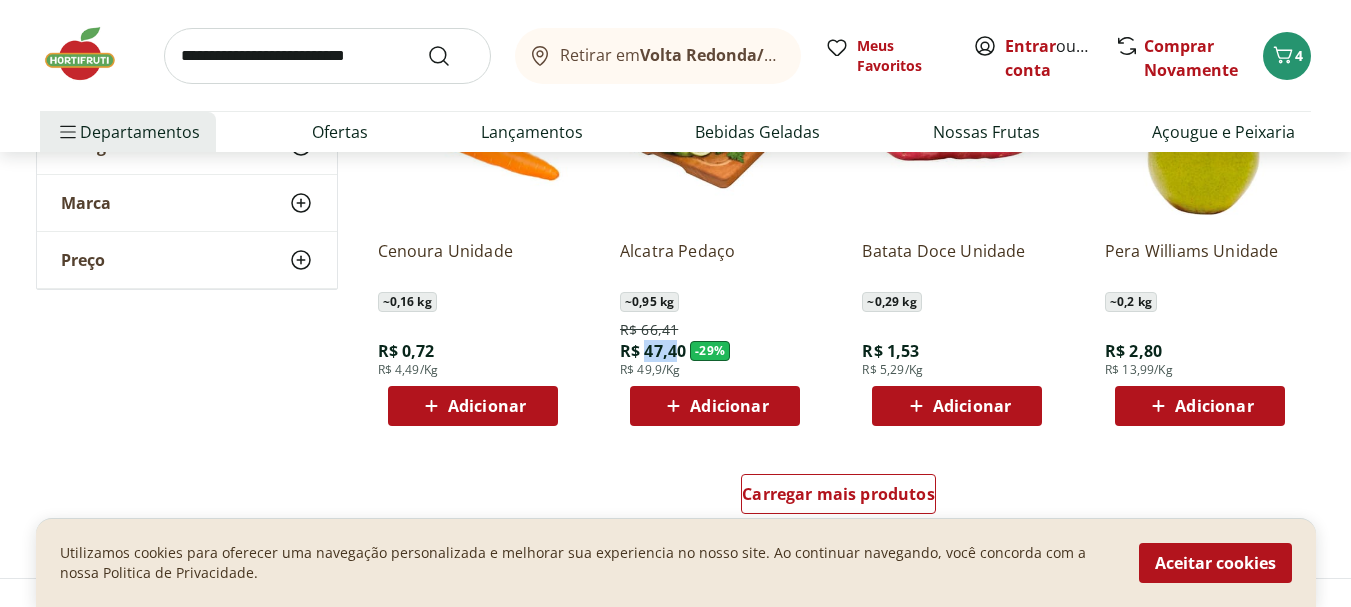 drag, startPoint x: 648, startPoint y: 348, endPoint x: 680, endPoint y: 349, distance: 32.01562 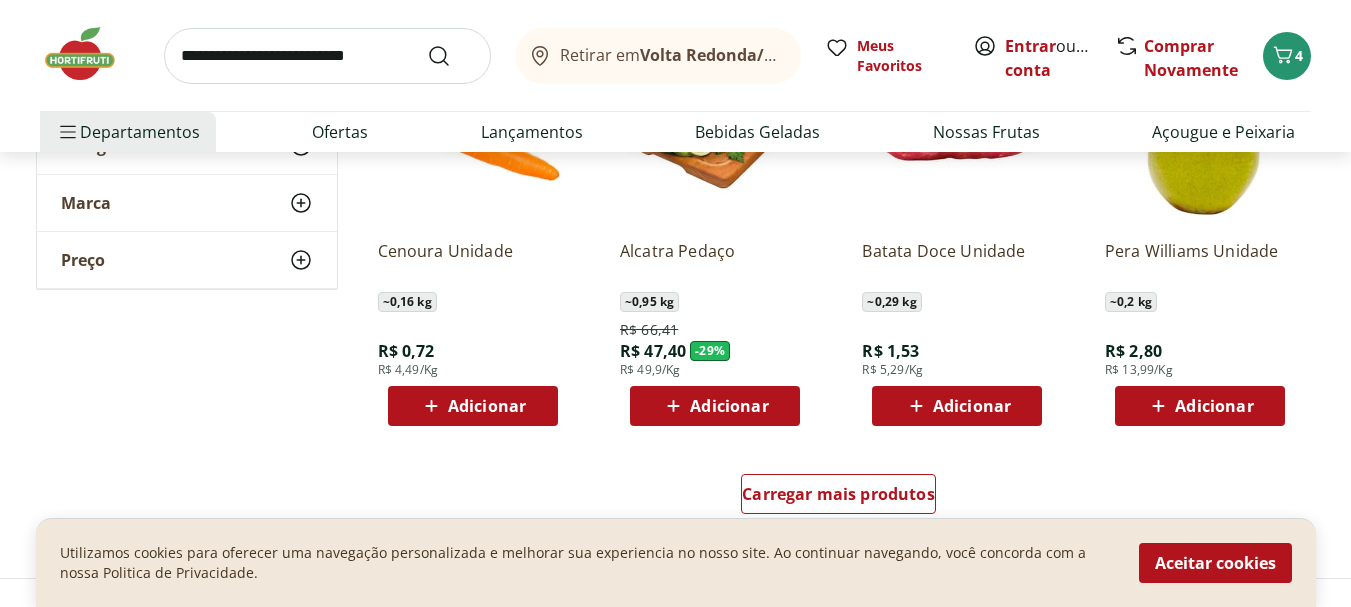 click on "- 29 %" at bounding box center (710, 351) 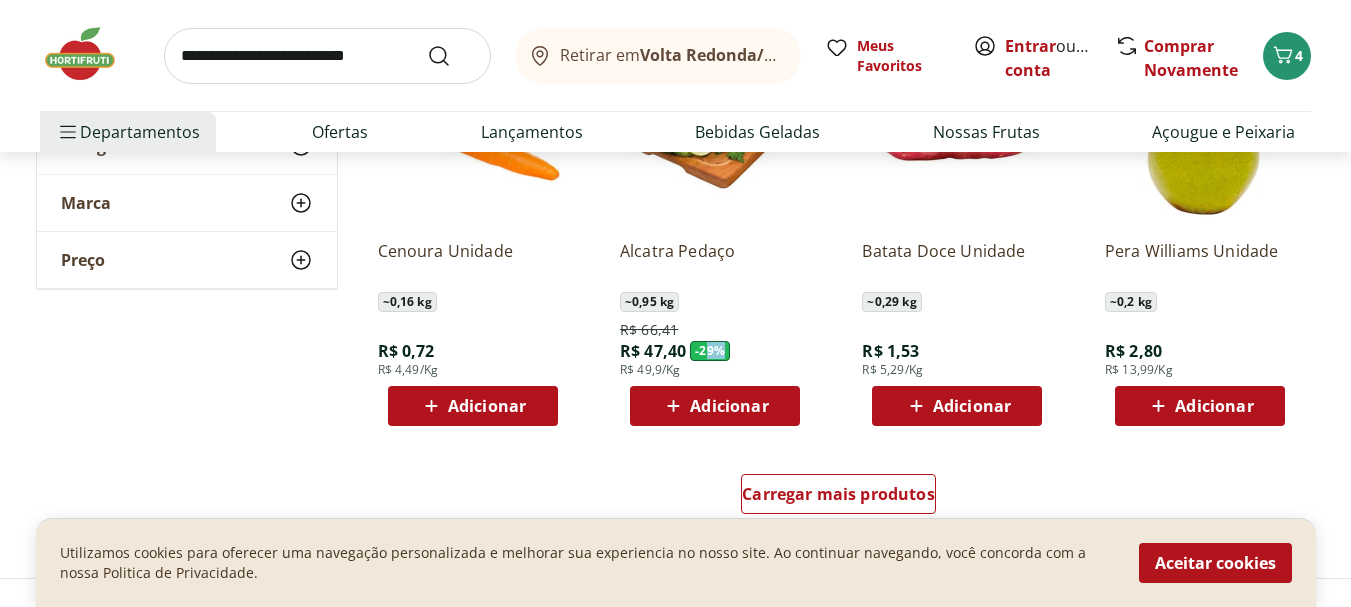 drag, startPoint x: 707, startPoint y: 351, endPoint x: 736, endPoint y: 353, distance: 29.068884 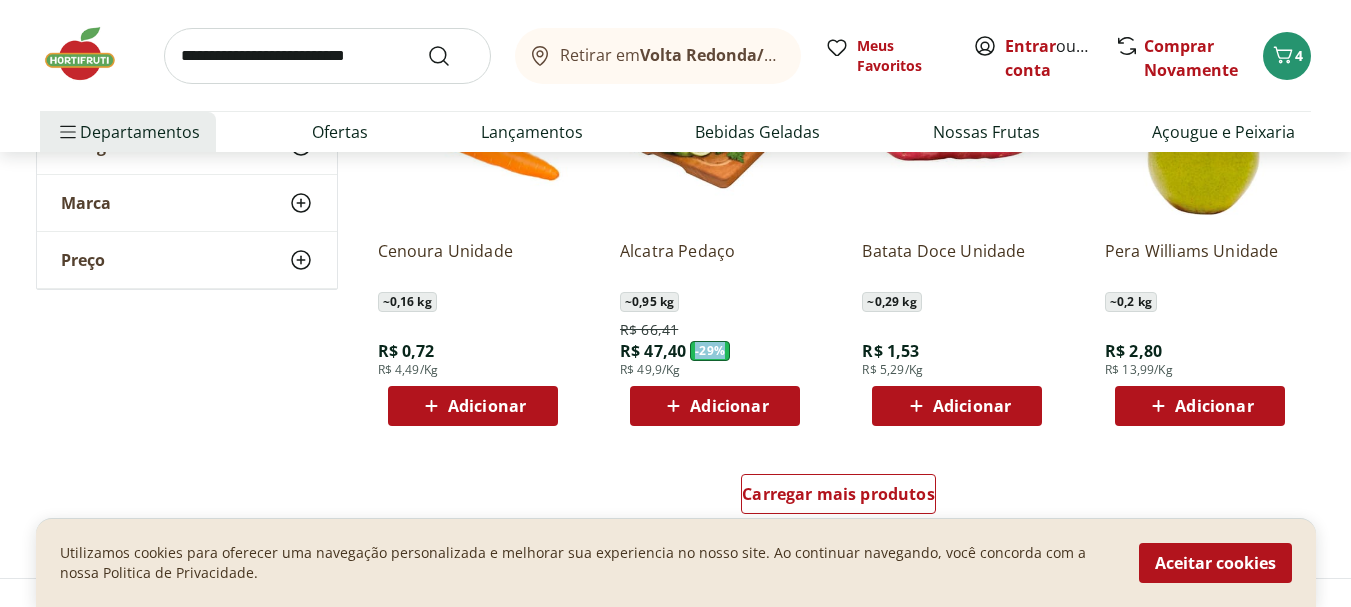 drag, startPoint x: 729, startPoint y: 353, endPoint x: 692, endPoint y: 358, distance: 37.336308 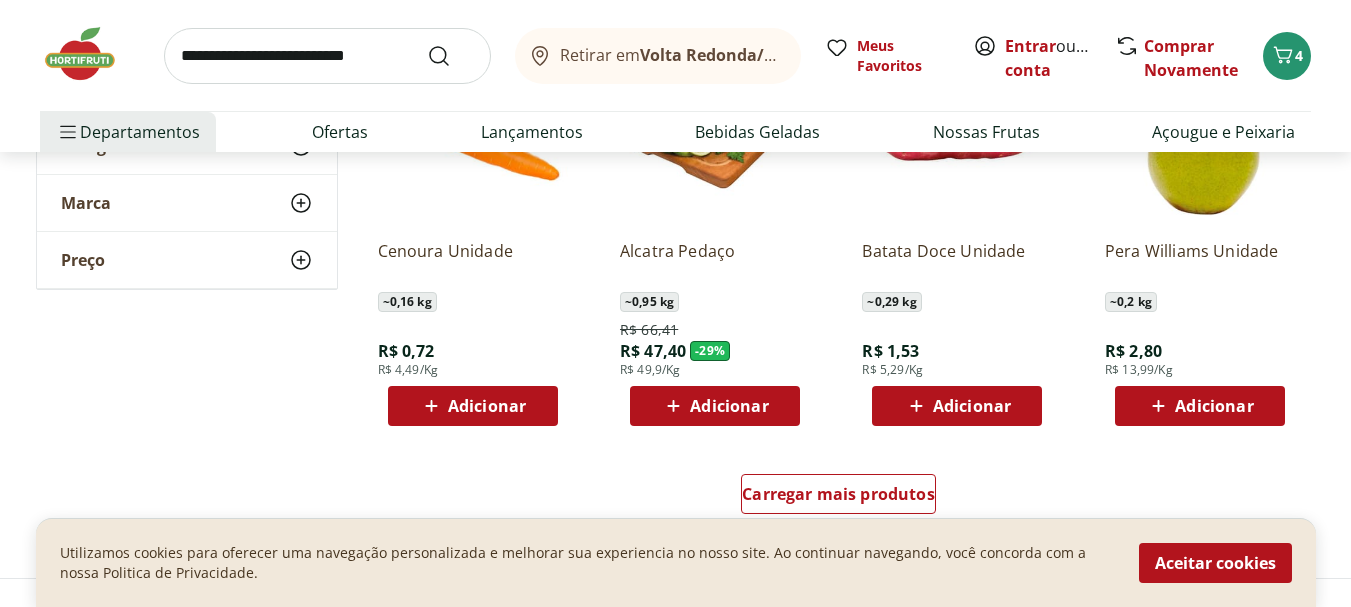 click on "R$ 47,40" at bounding box center [653, 351] 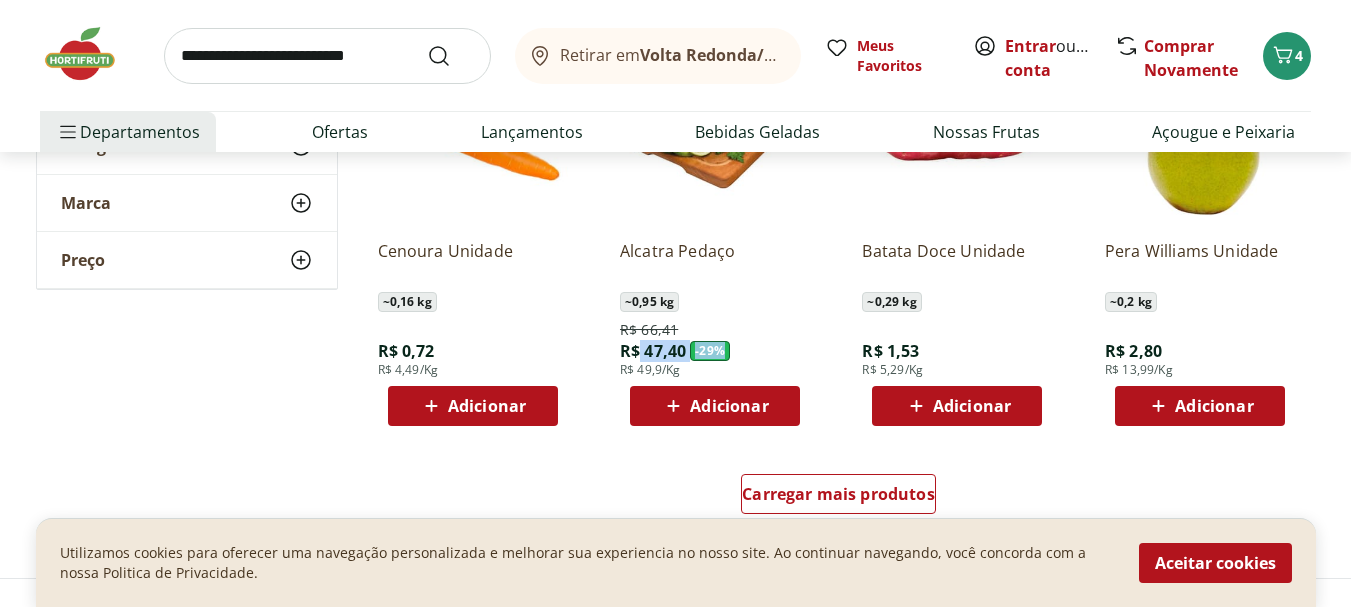 drag, startPoint x: 642, startPoint y: 349, endPoint x: 723, endPoint y: 349, distance: 81 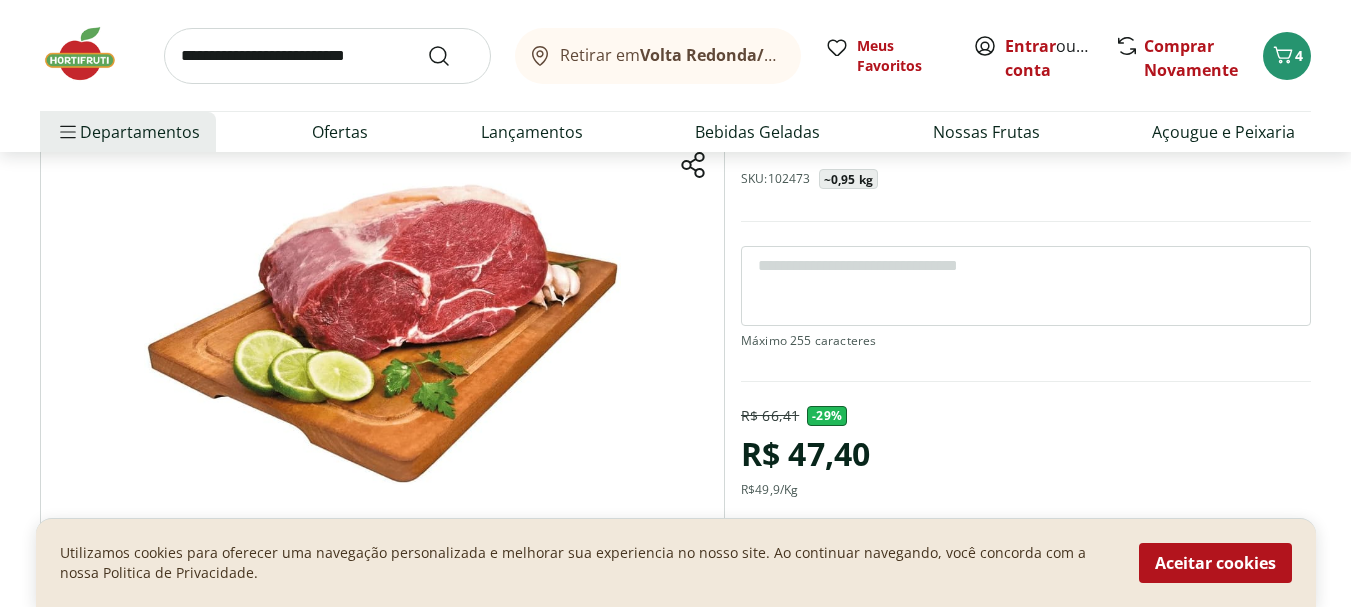 scroll, scrollTop: 200, scrollLeft: 0, axis: vertical 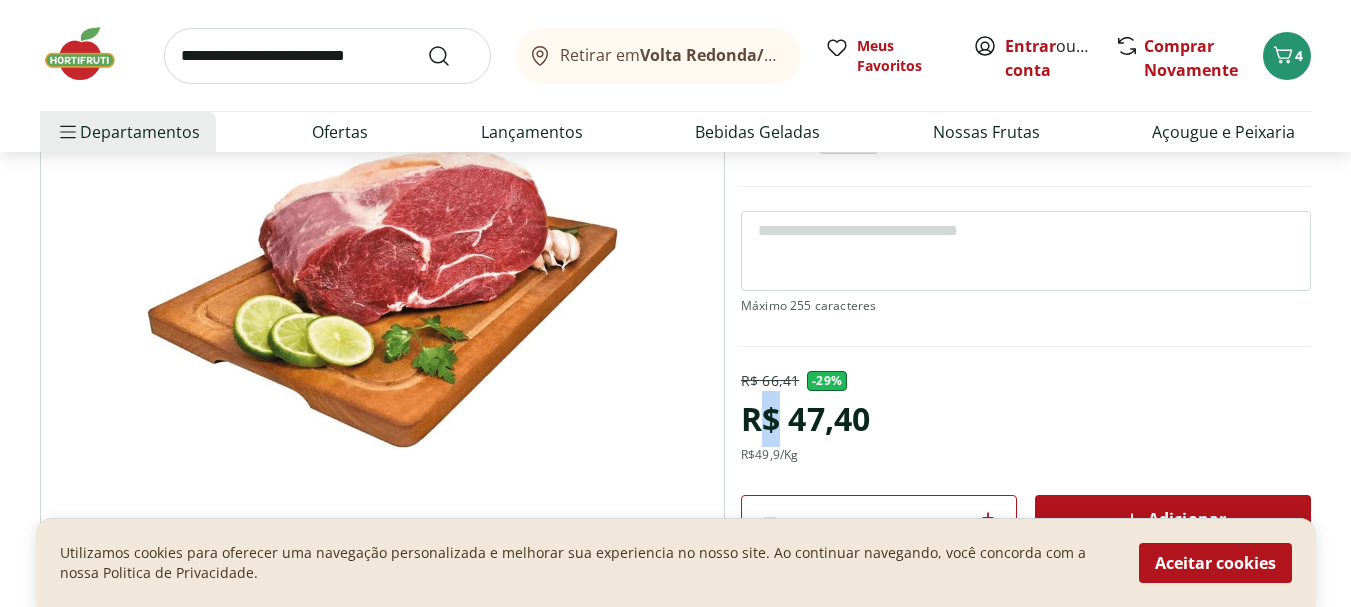 drag, startPoint x: 764, startPoint y: 400, endPoint x: 783, endPoint y: 397, distance: 19.235384 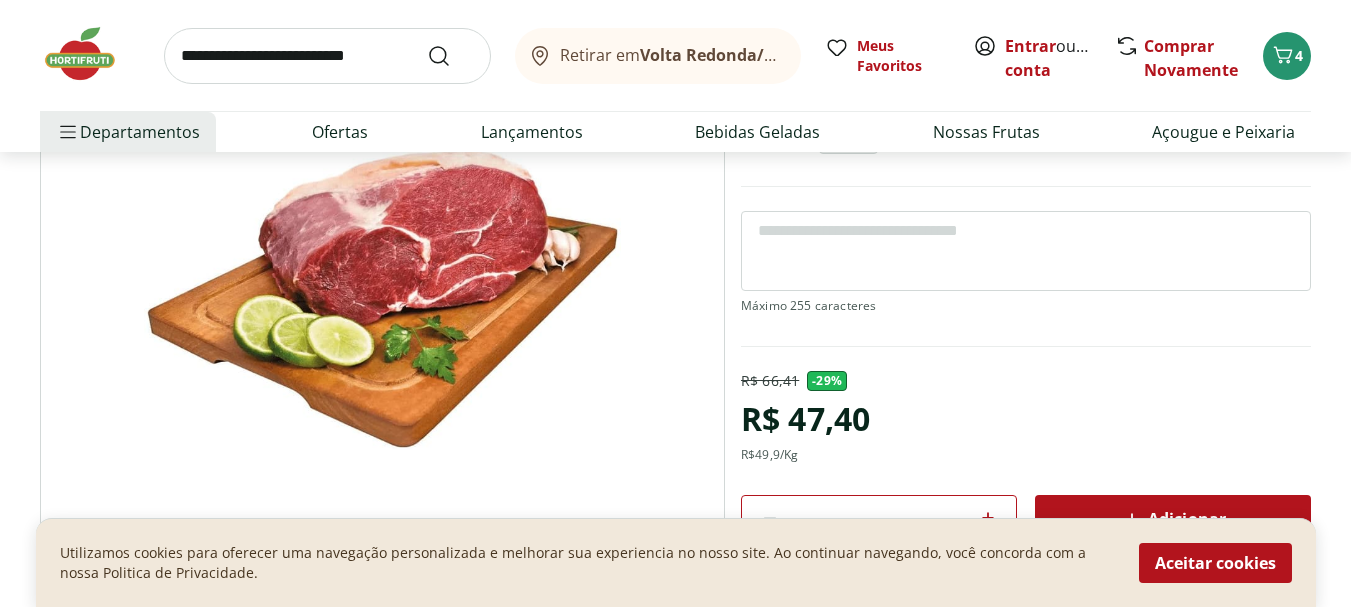 click on "R$ 47,40" at bounding box center [805, 419] 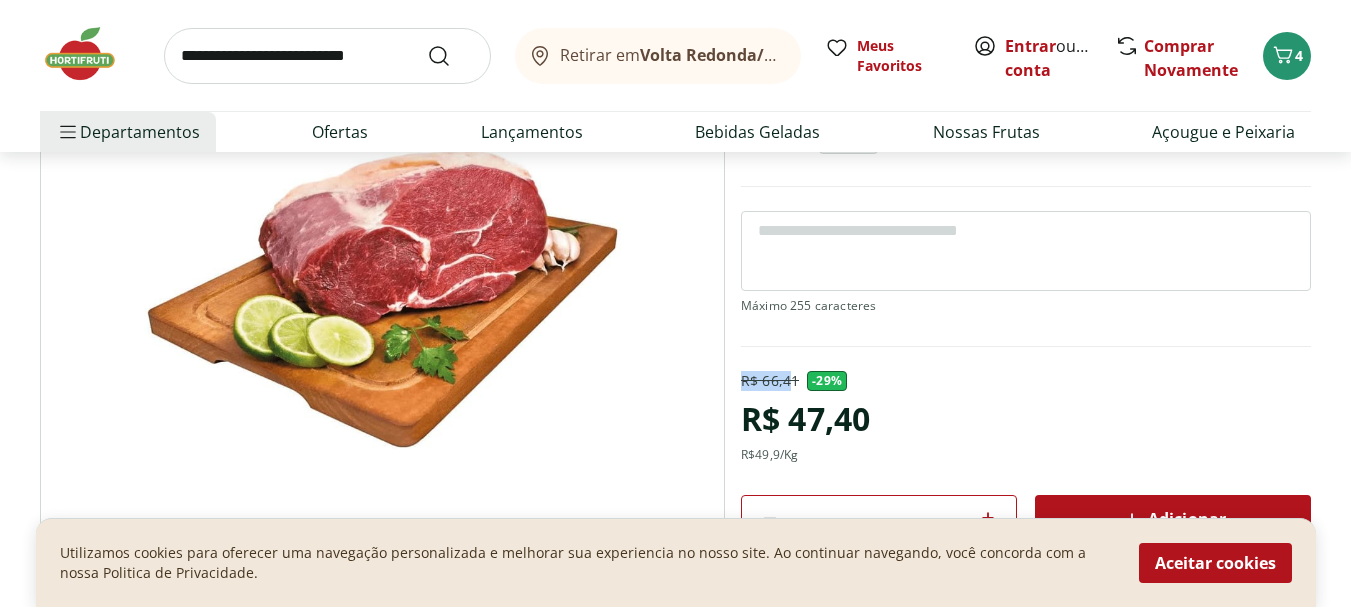 drag, startPoint x: 793, startPoint y: 380, endPoint x: 738, endPoint y: 385, distance: 55.226807 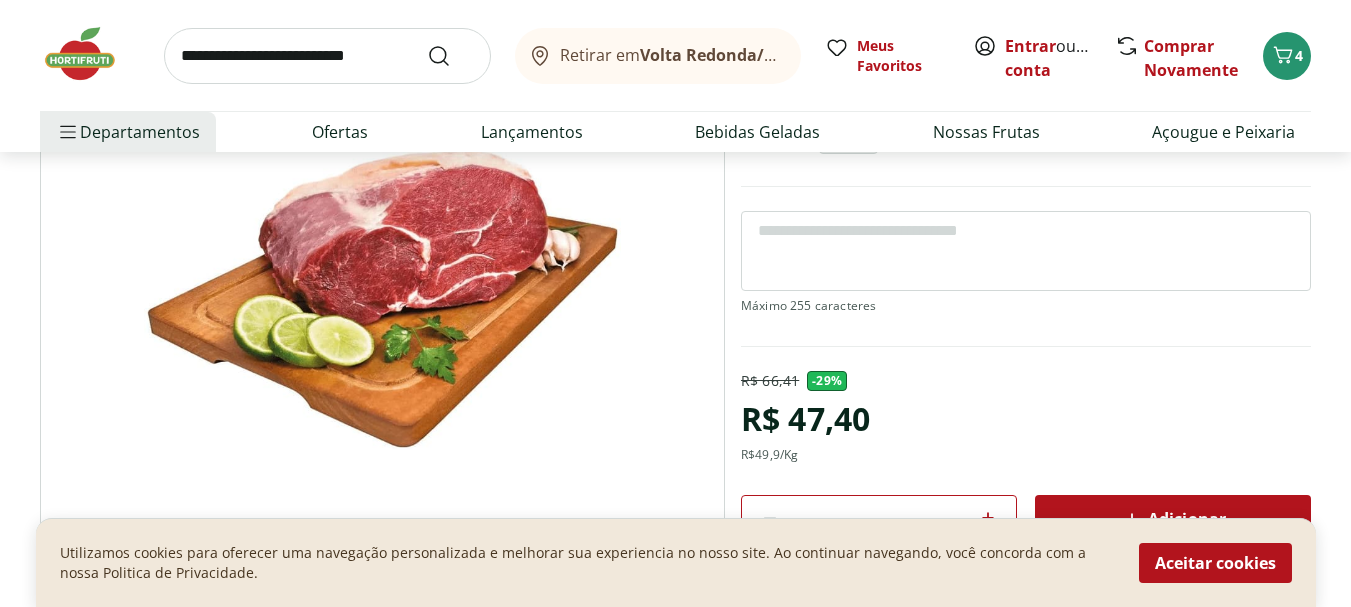 click on "R$ 47,40" at bounding box center (805, 419) 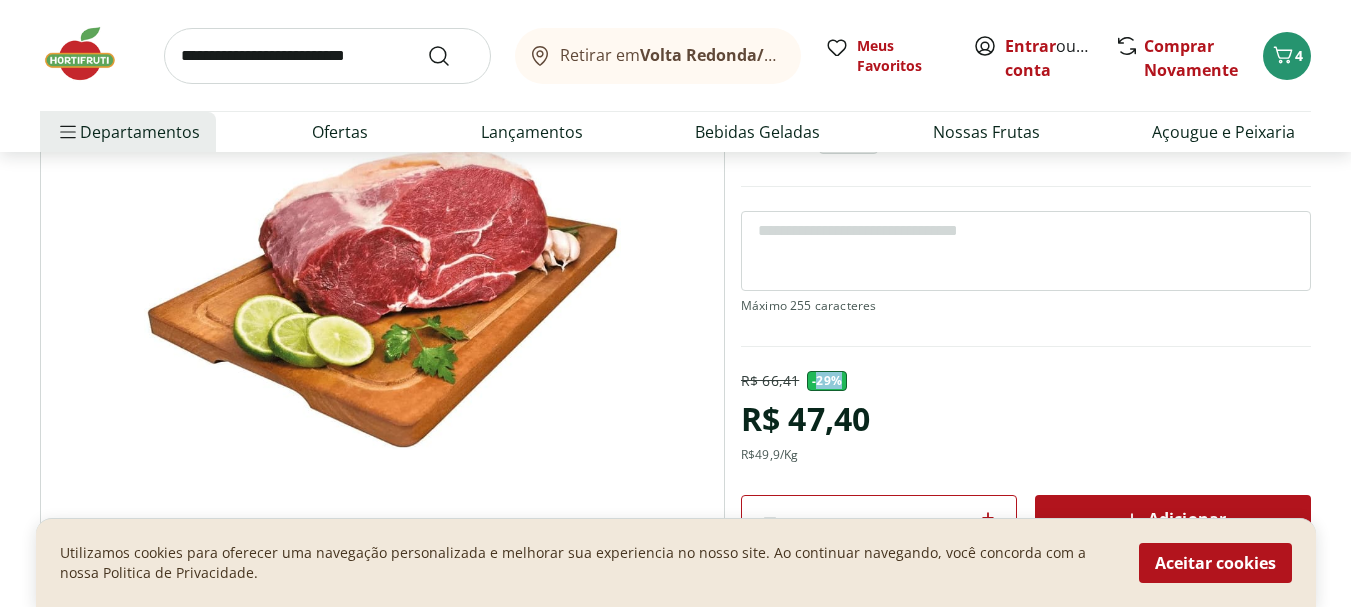 drag, startPoint x: 817, startPoint y: 375, endPoint x: 845, endPoint y: 371, distance: 28.284271 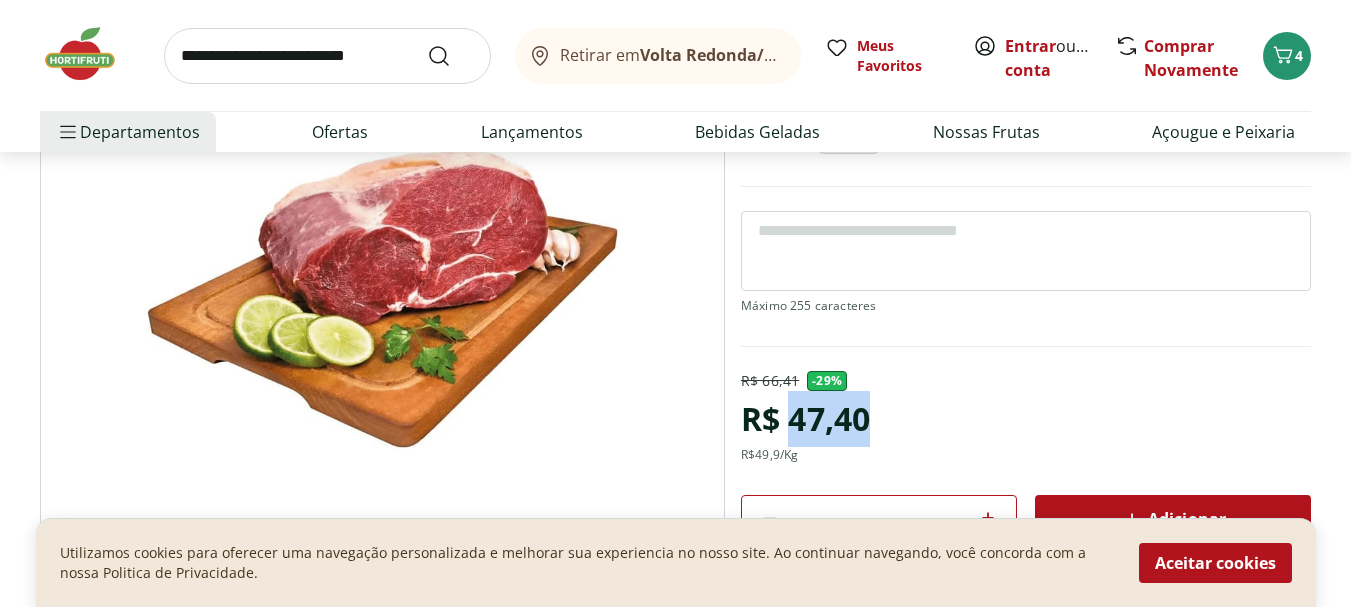drag, startPoint x: 792, startPoint y: 420, endPoint x: 884, endPoint y: 417, distance: 92.0489 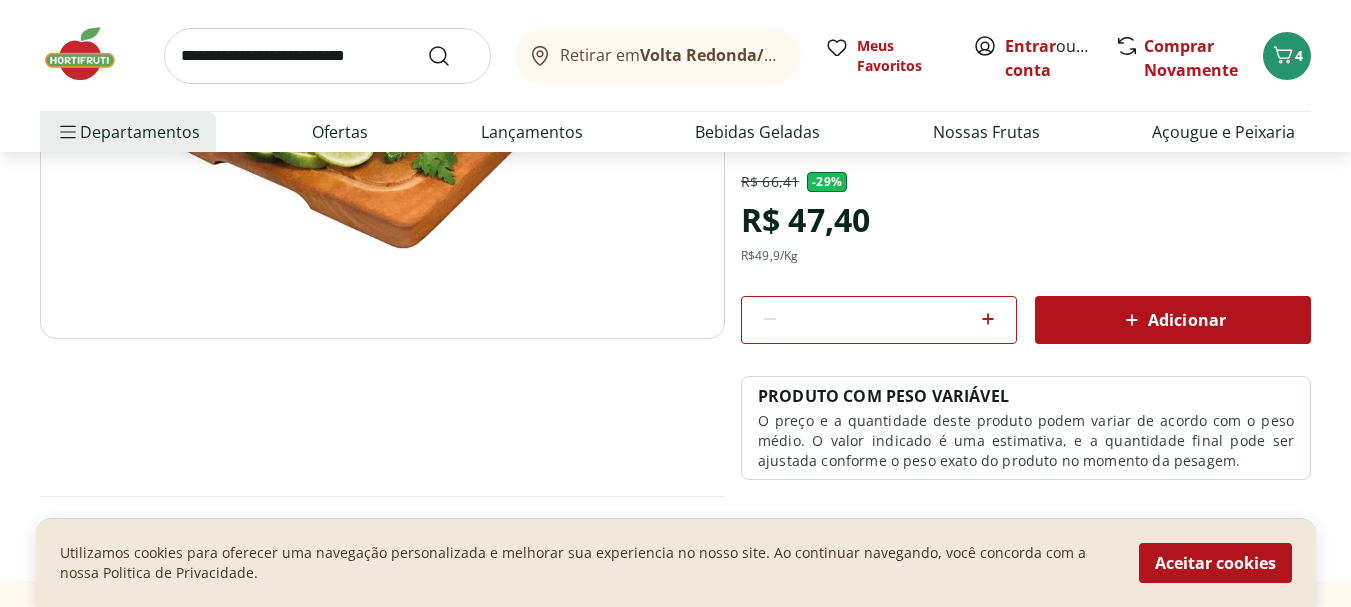 scroll, scrollTop: 400, scrollLeft: 0, axis: vertical 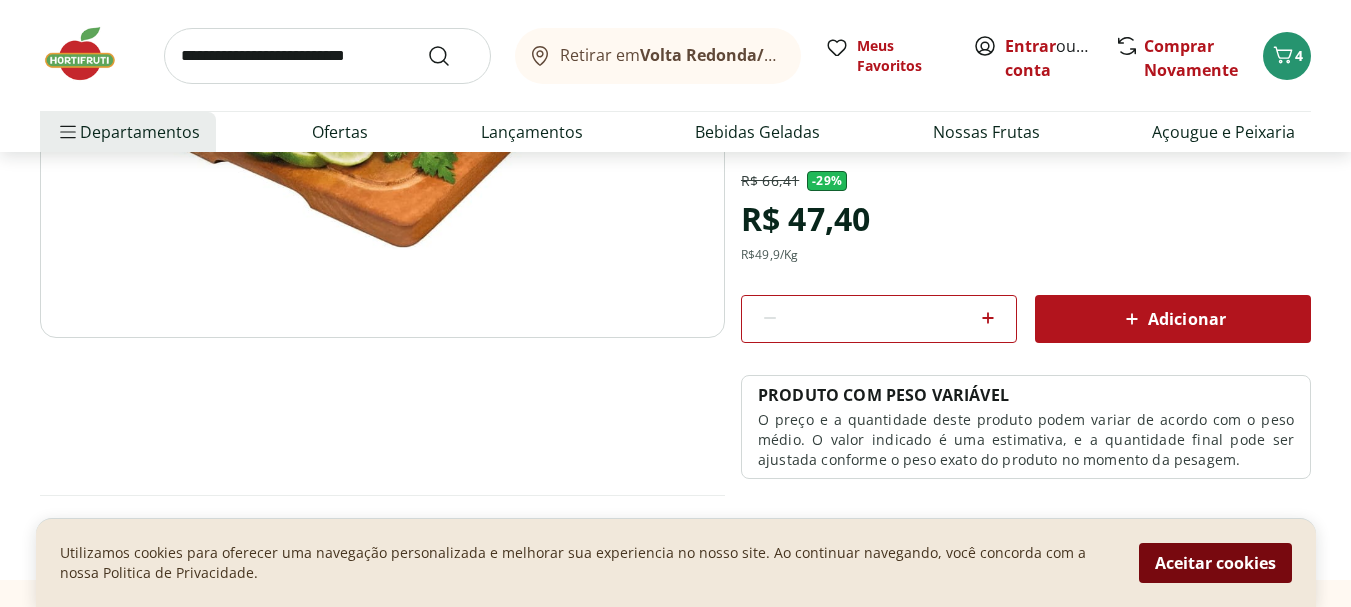 click on "Aceitar cookies" at bounding box center (1215, 563) 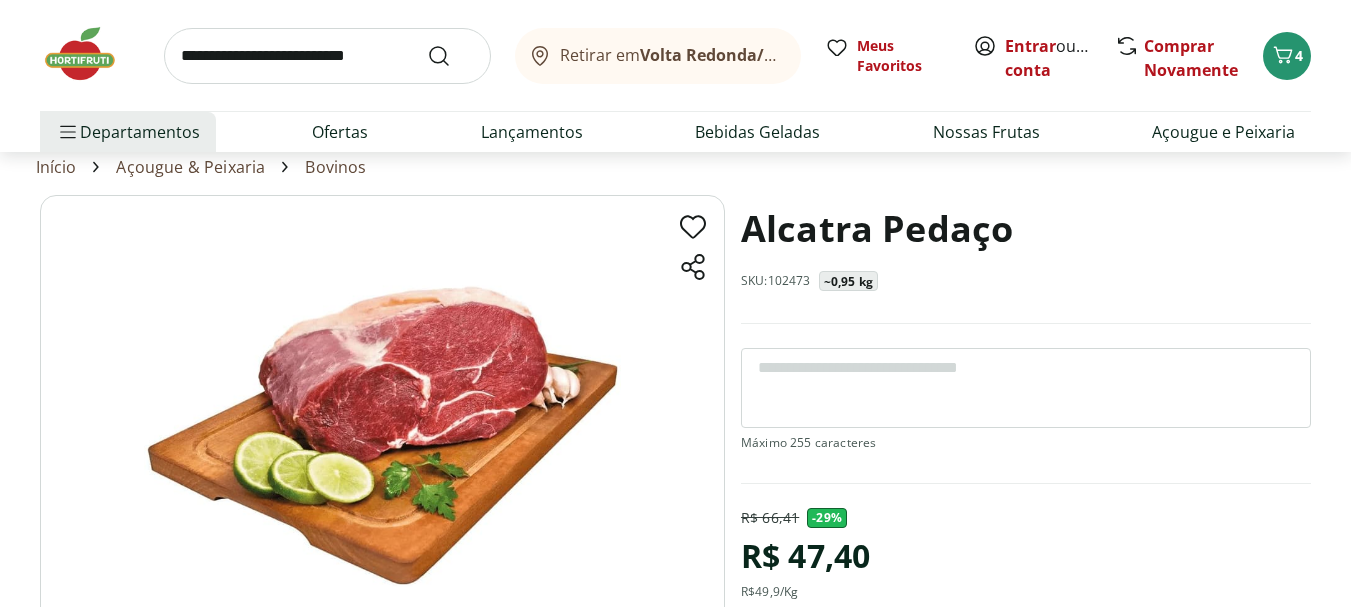 scroll, scrollTop: 0, scrollLeft: 0, axis: both 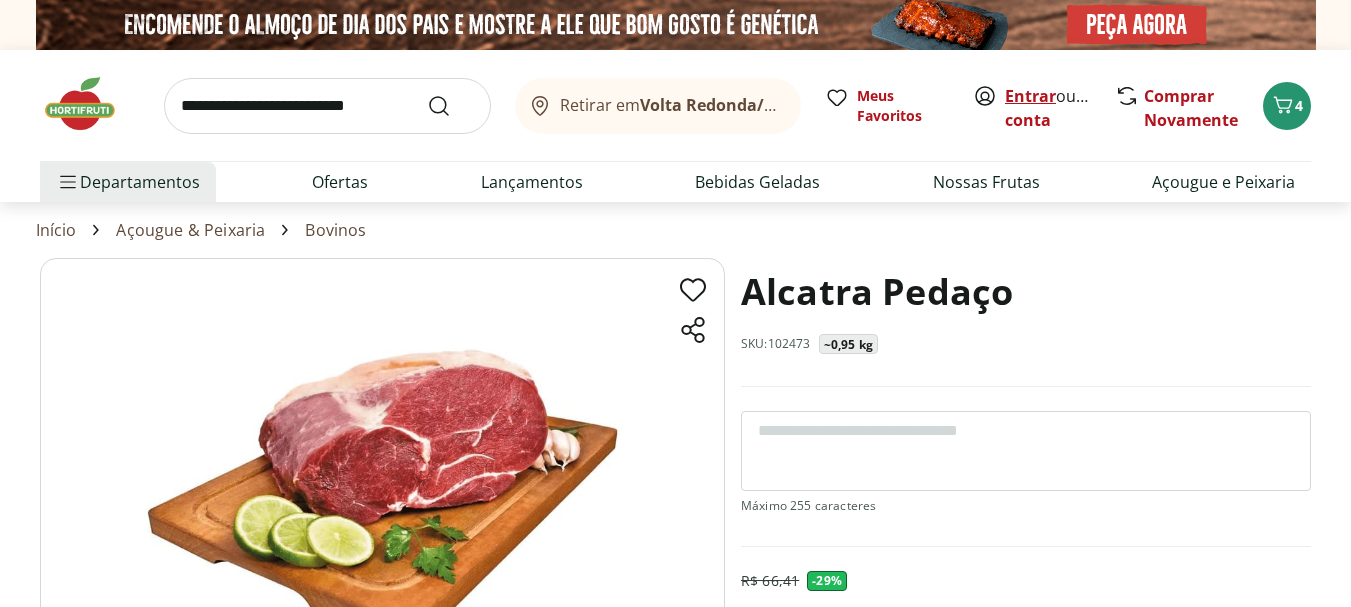 click on "Entrar" at bounding box center [1030, 96] 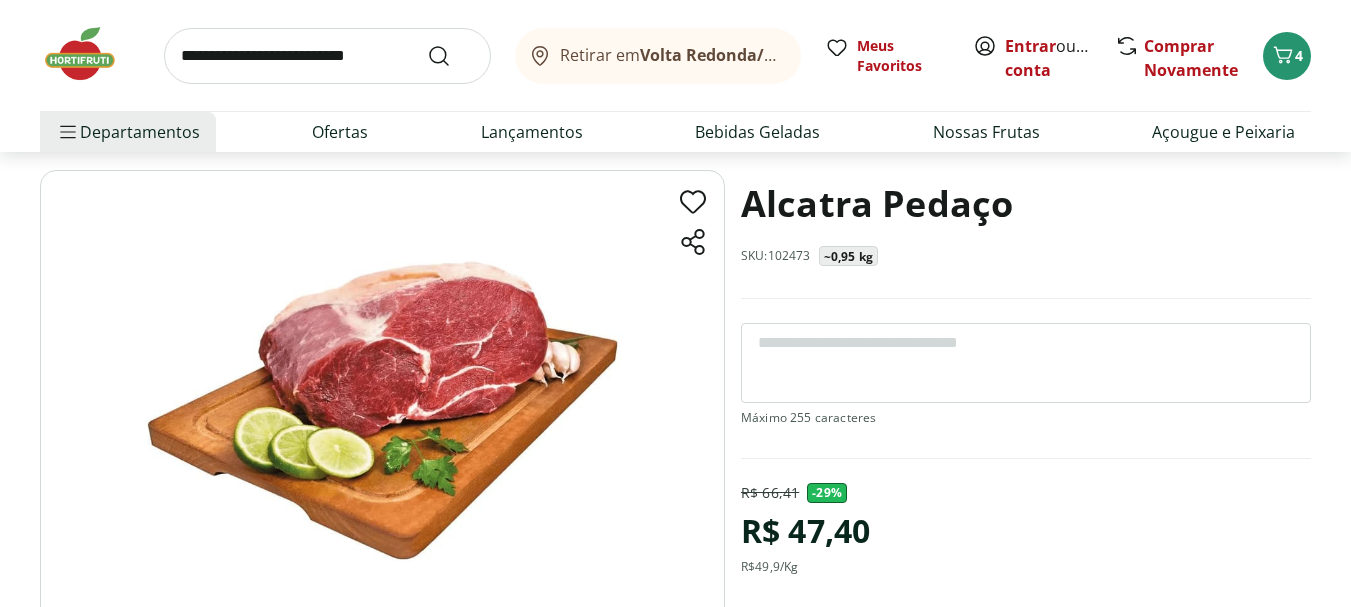 scroll, scrollTop: 0, scrollLeft: 0, axis: both 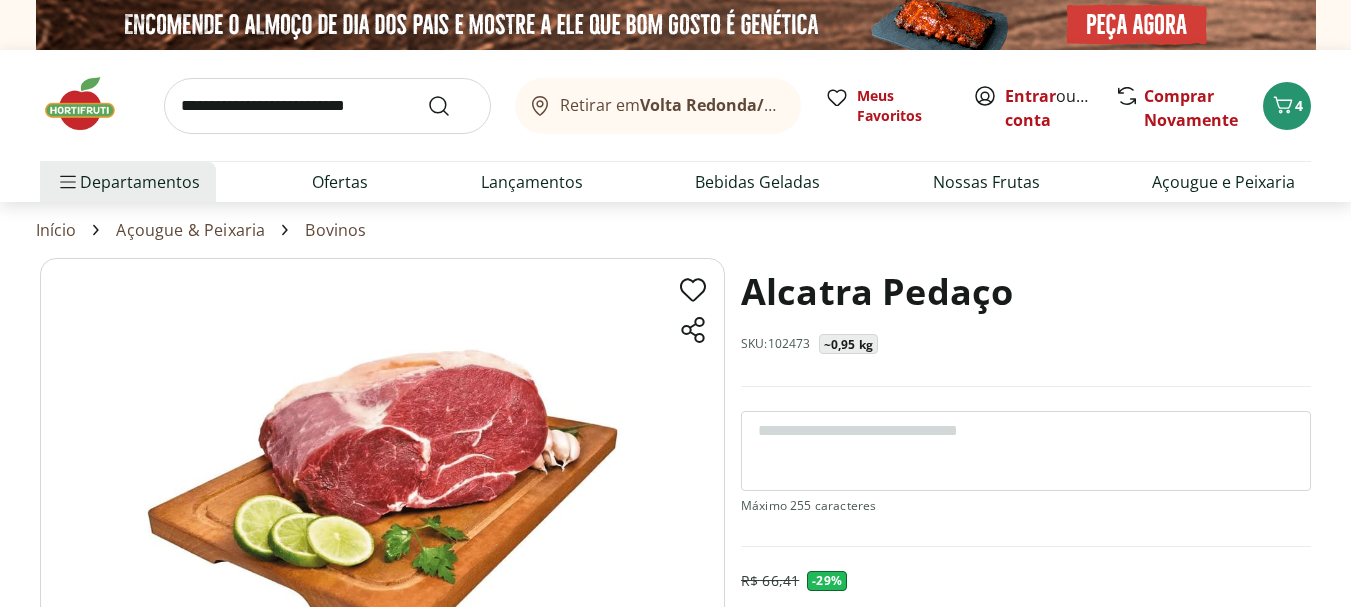 select on "**********" 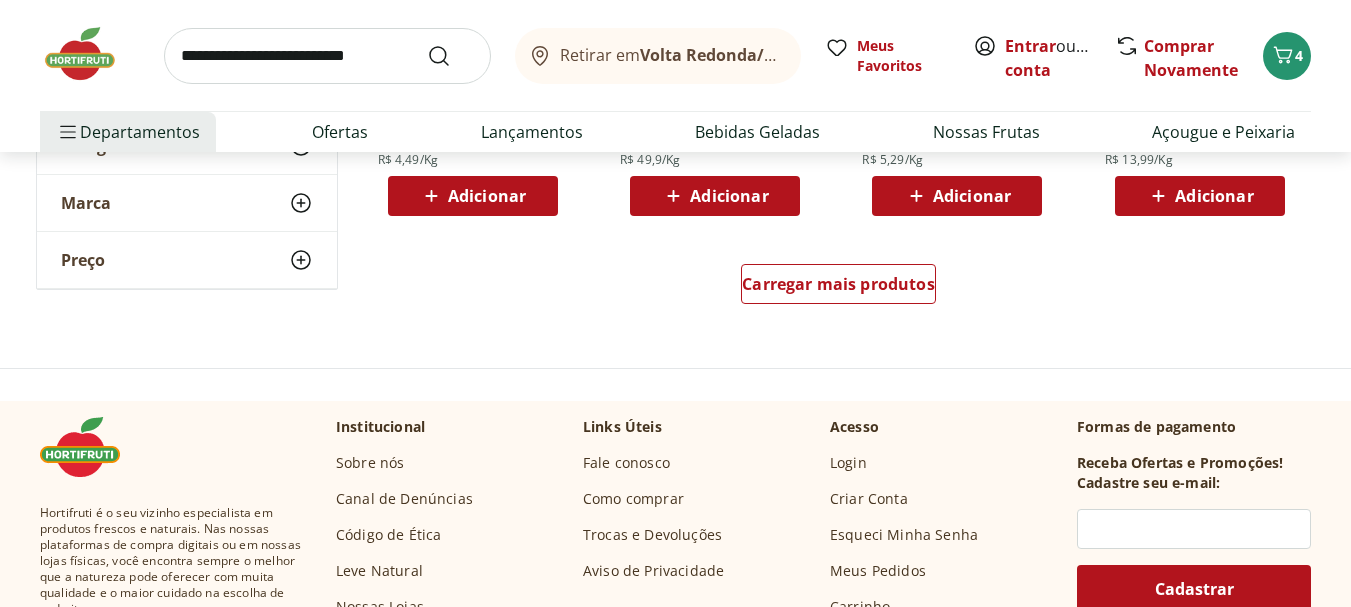 scroll, scrollTop: 2675, scrollLeft: 0, axis: vertical 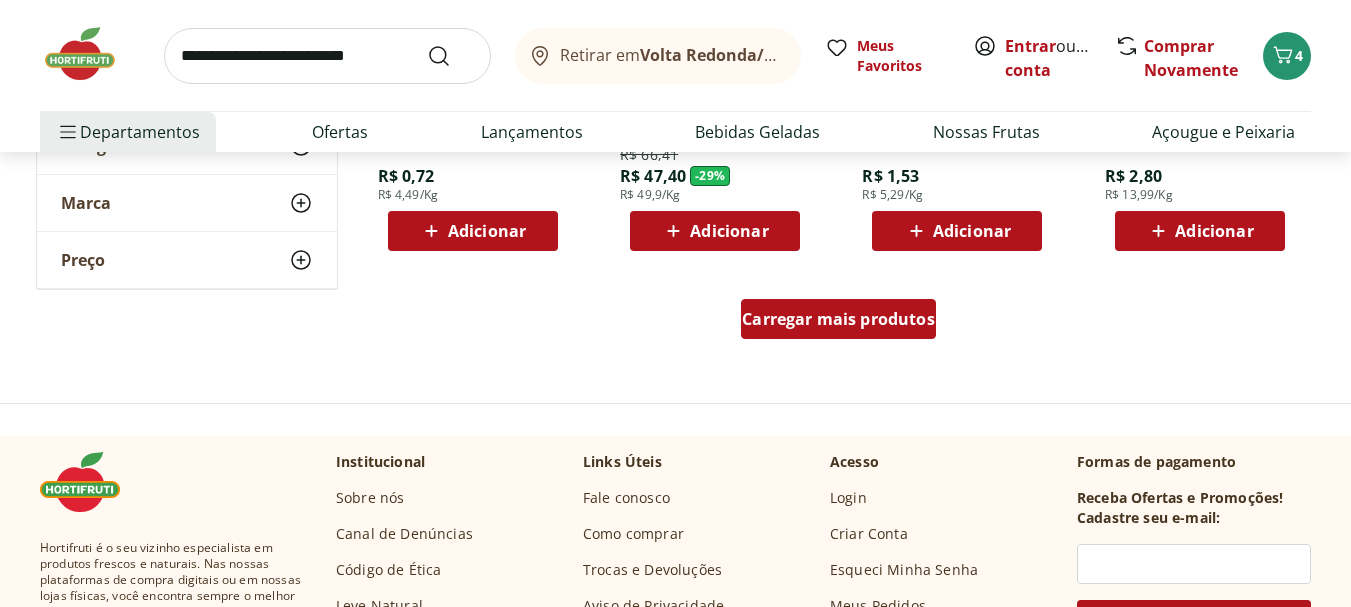 click on "Carregar mais produtos" at bounding box center [838, 319] 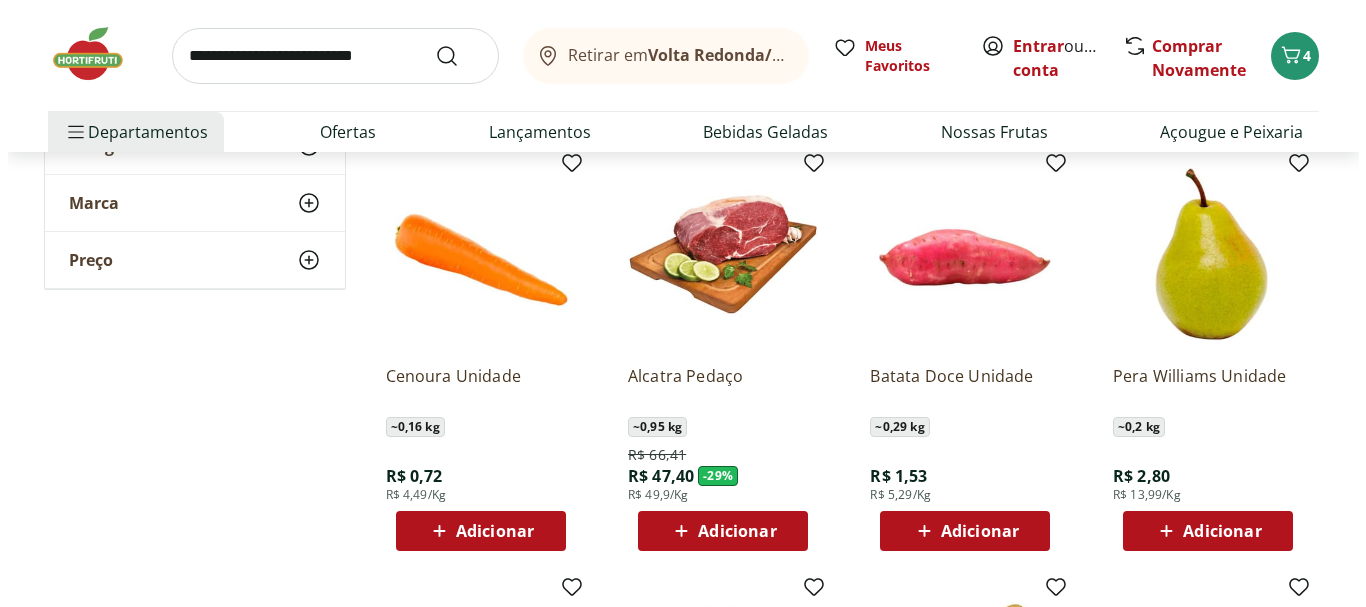 scroll, scrollTop: 2475, scrollLeft: 0, axis: vertical 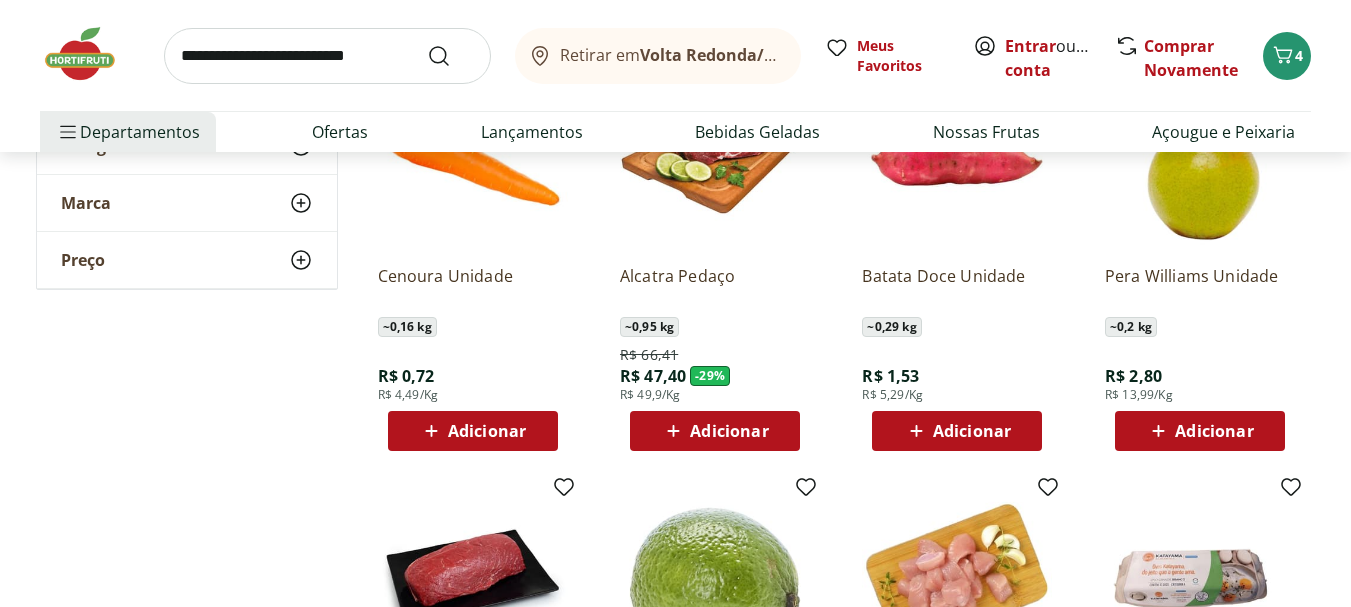 click on "Adicionar" at bounding box center (729, 431) 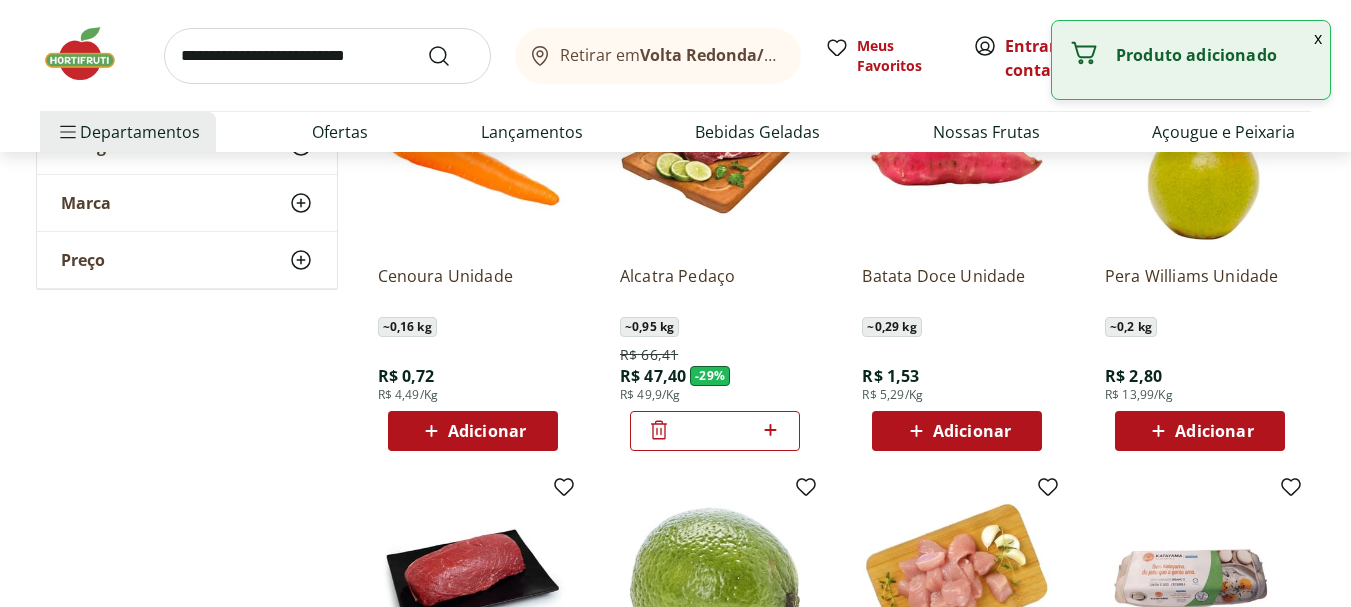 click on "Produto adicionado" at bounding box center [1215, 55] 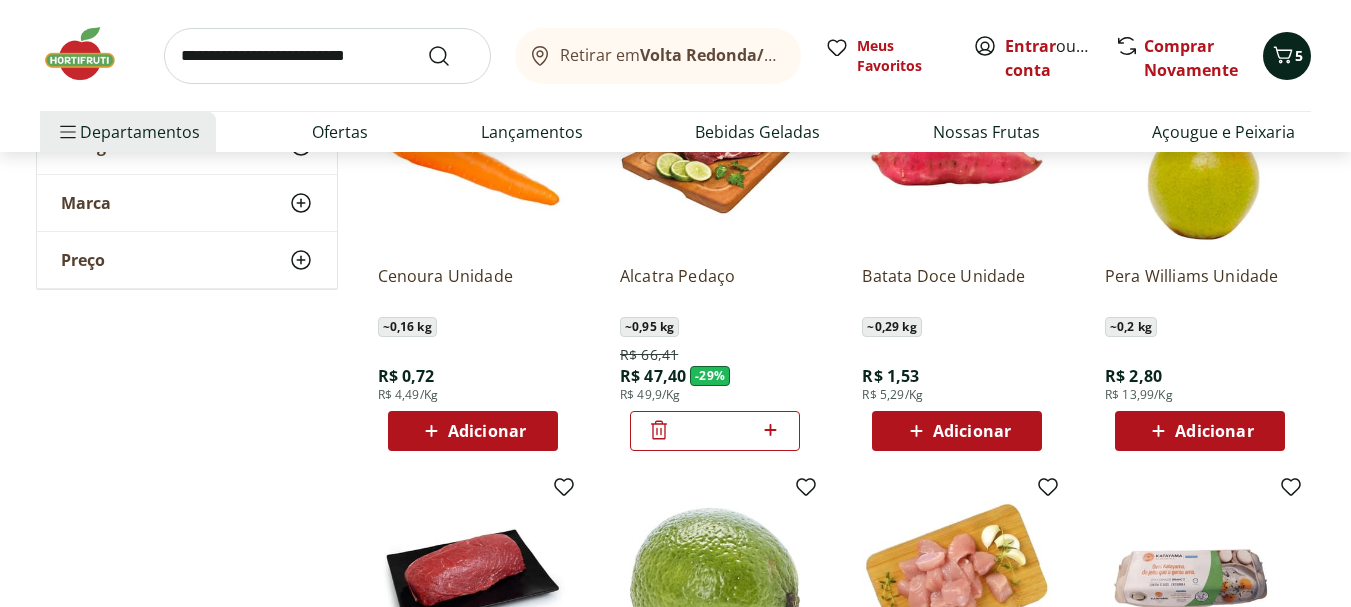 click on "5" at bounding box center (1287, 56) 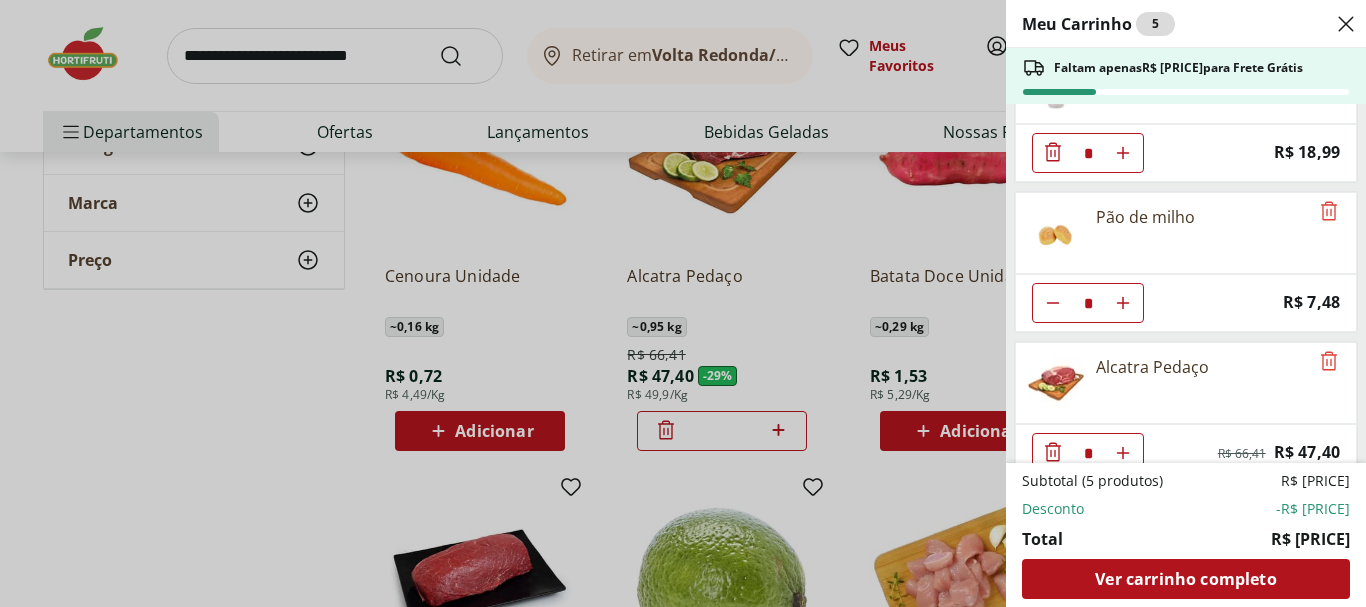 scroll, scrollTop: 99, scrollLeft: 0, axis: vertical 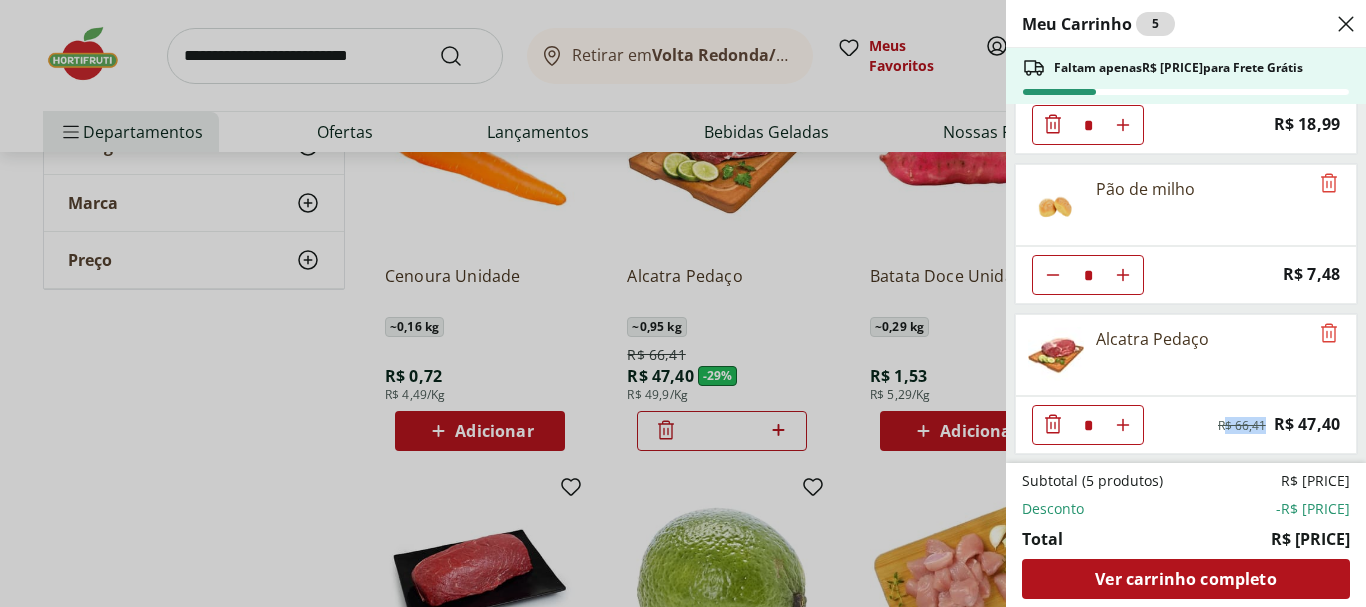 drag, startPoint x: 1259, startPoint y: 429, endPoint x: 1214, endPoint y: 431, distance: 45.044422 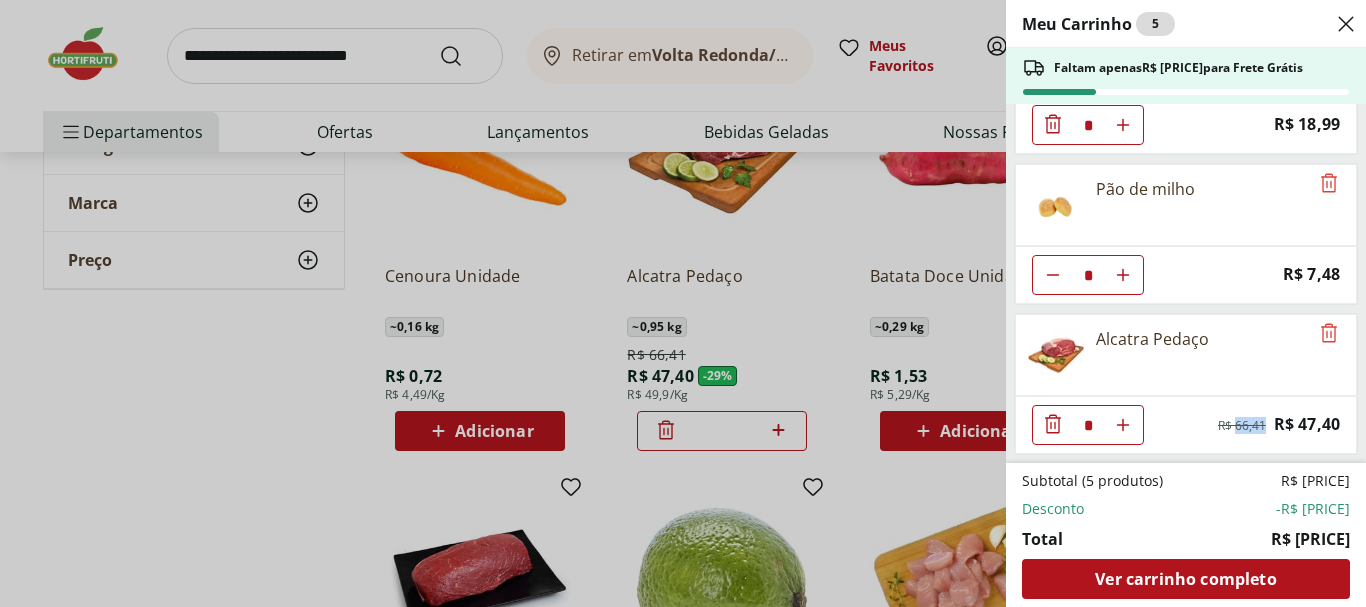 drag, startPoint x: 1244, startPoint y: 431, endPoint x: 1227, endPoint y: 431, distance: 17 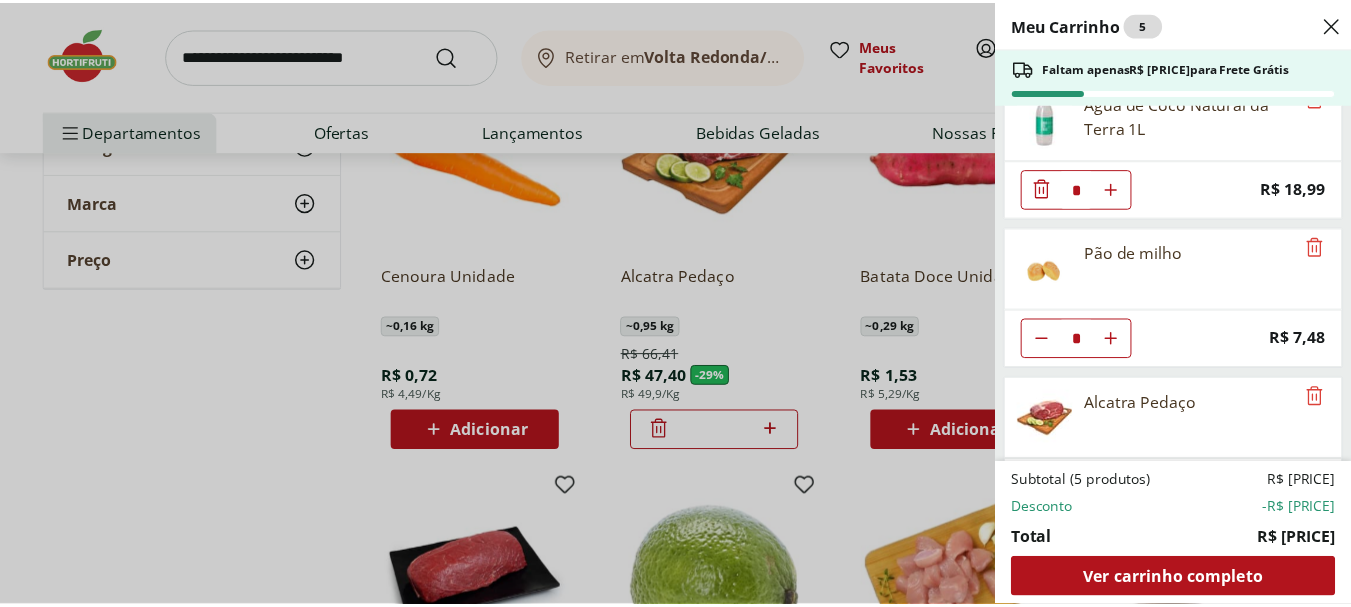 scroll, scrollTop: 0, scrollLeft: 0, axis: both 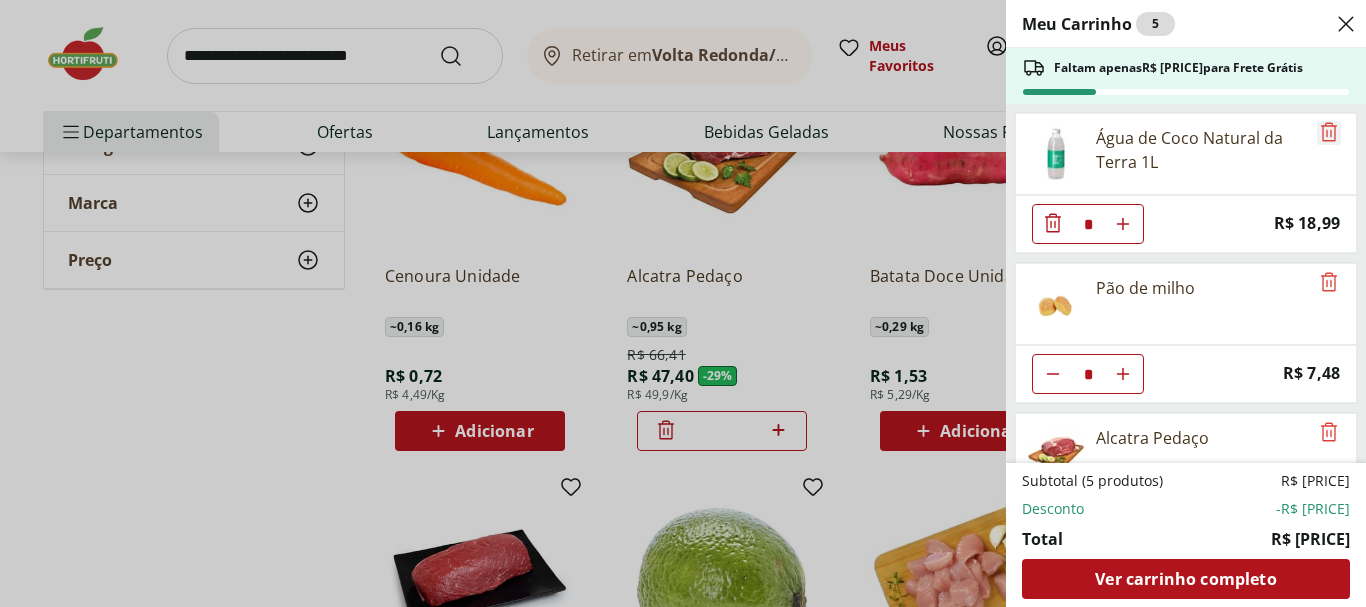 click 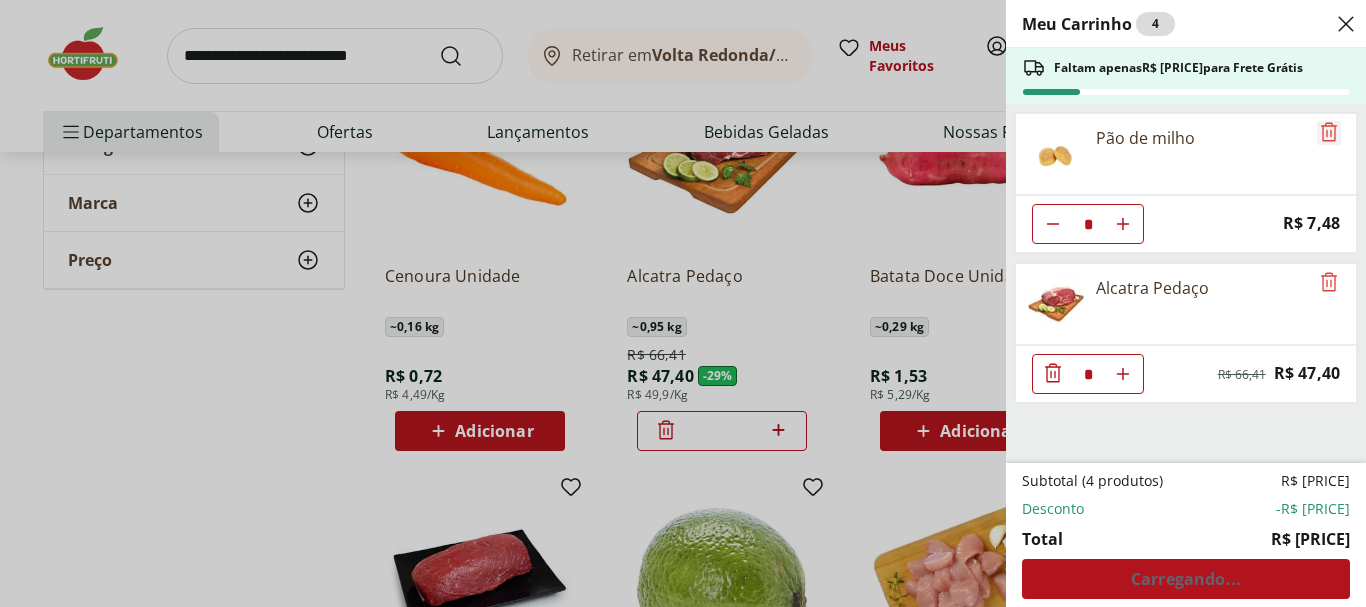 click 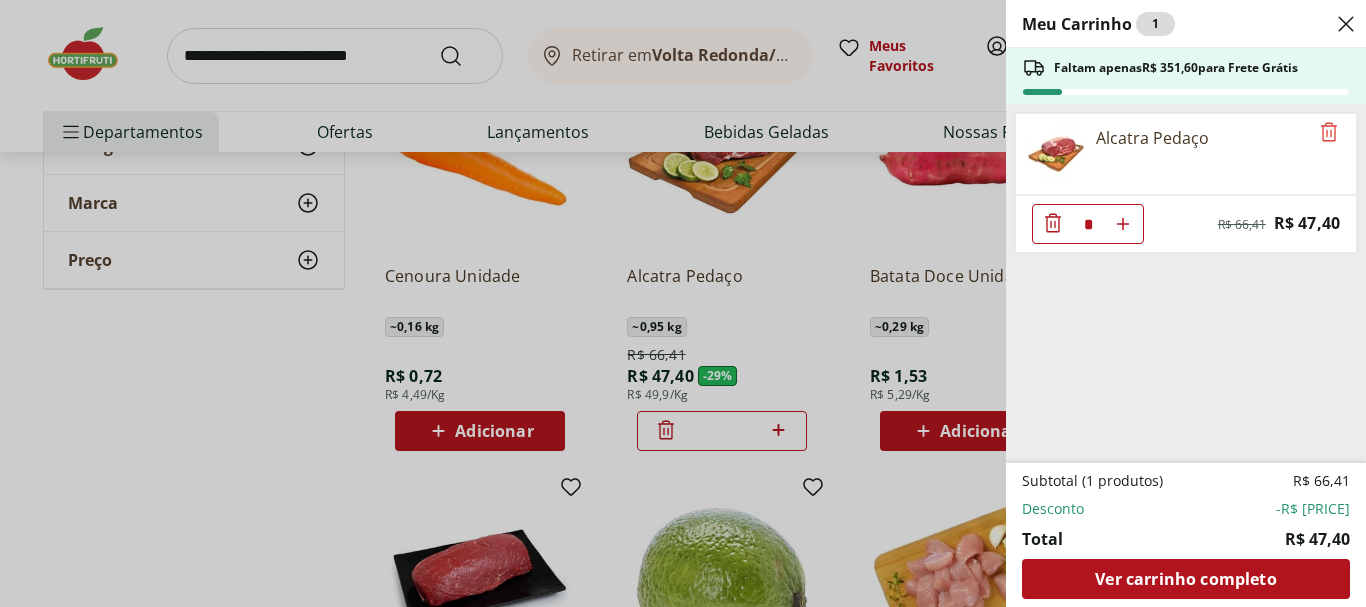 click on "Meu Carrinho 1 Faltam apenas  R$ [PRICE]  para Frete Grátis Alcatra Pedaço * Original price: R$ [PRICE] Price: R$ [PRICE] Subtotal (1 produtos) R$ [PRICE] Desconto -R$ [PRICE] Total R$ [PRICE] Ver carrinho completo" at bounding box center [683, 303] 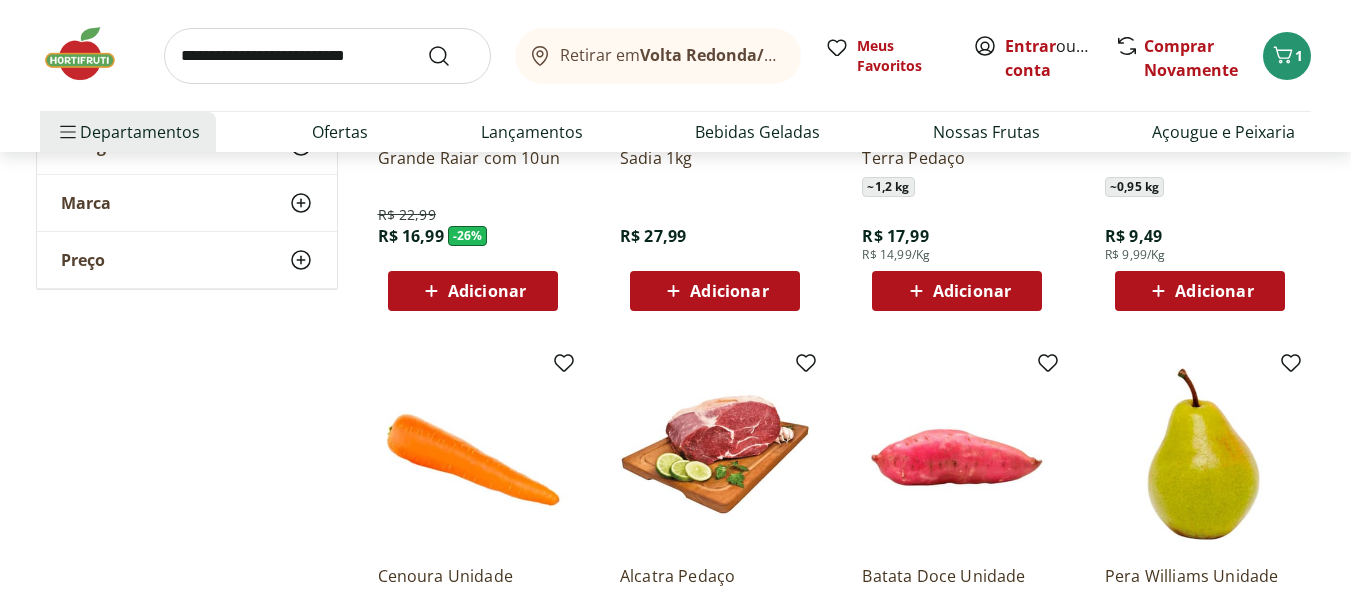 scroll, scrollTop: 2475, scrollLeft: 0, axis: vertical 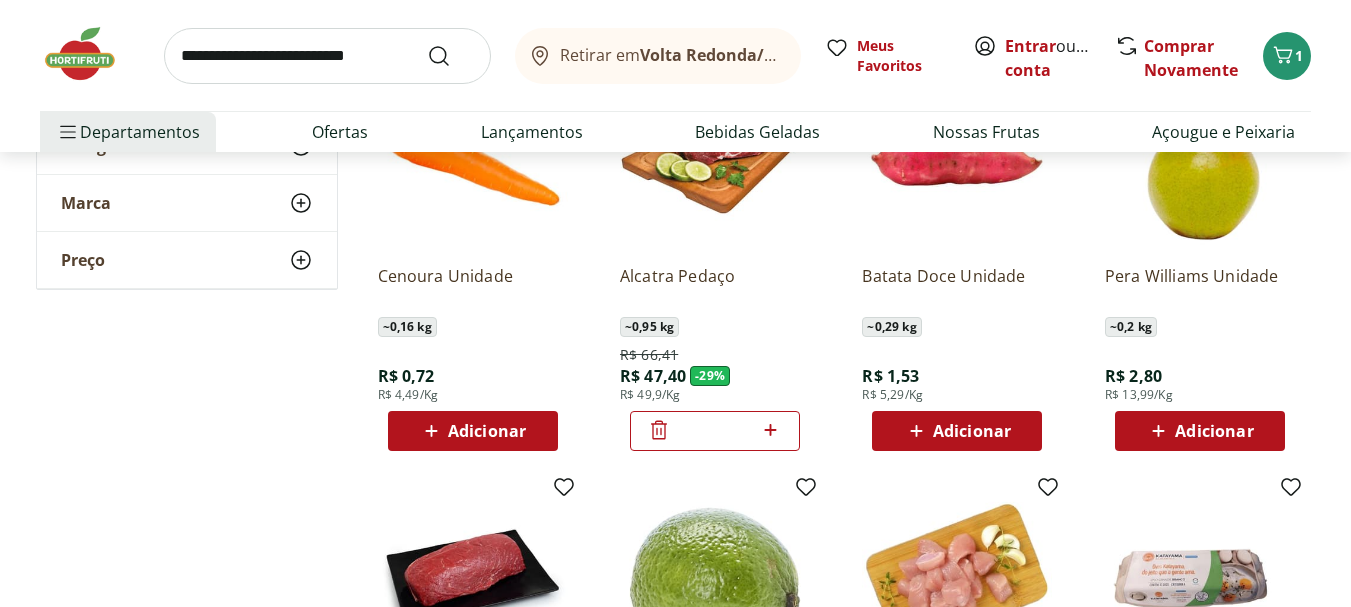 click 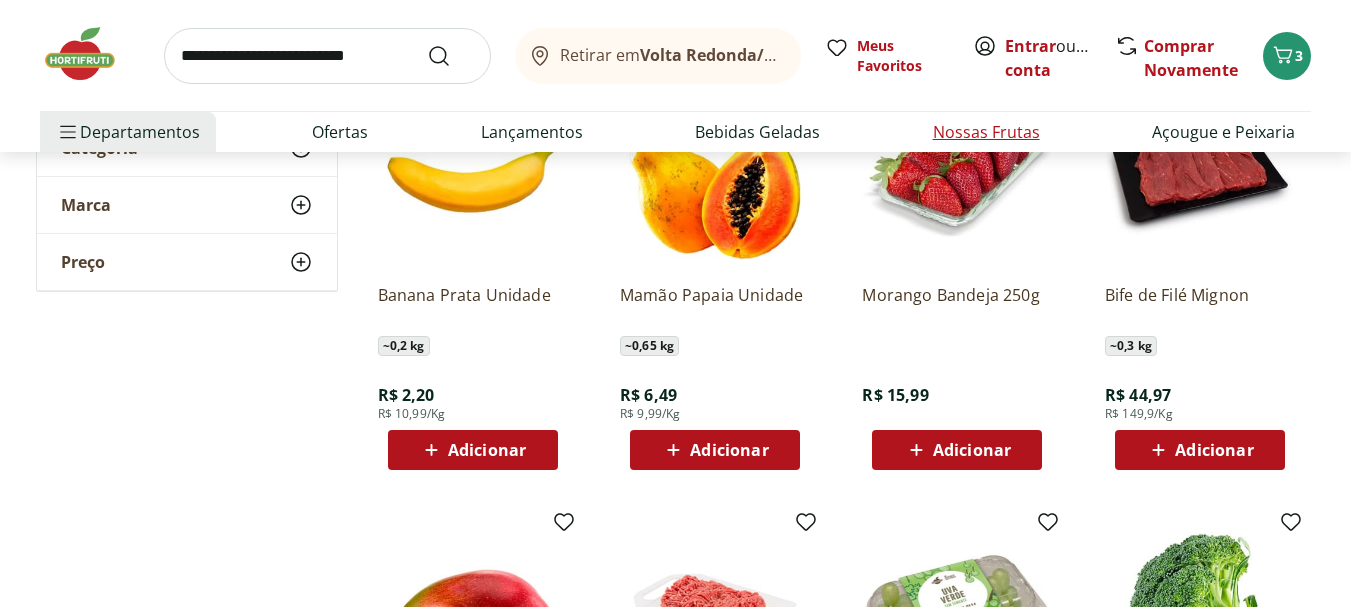 scroll, scrollTop: 175, scrollLeft: 0, axis: vertical 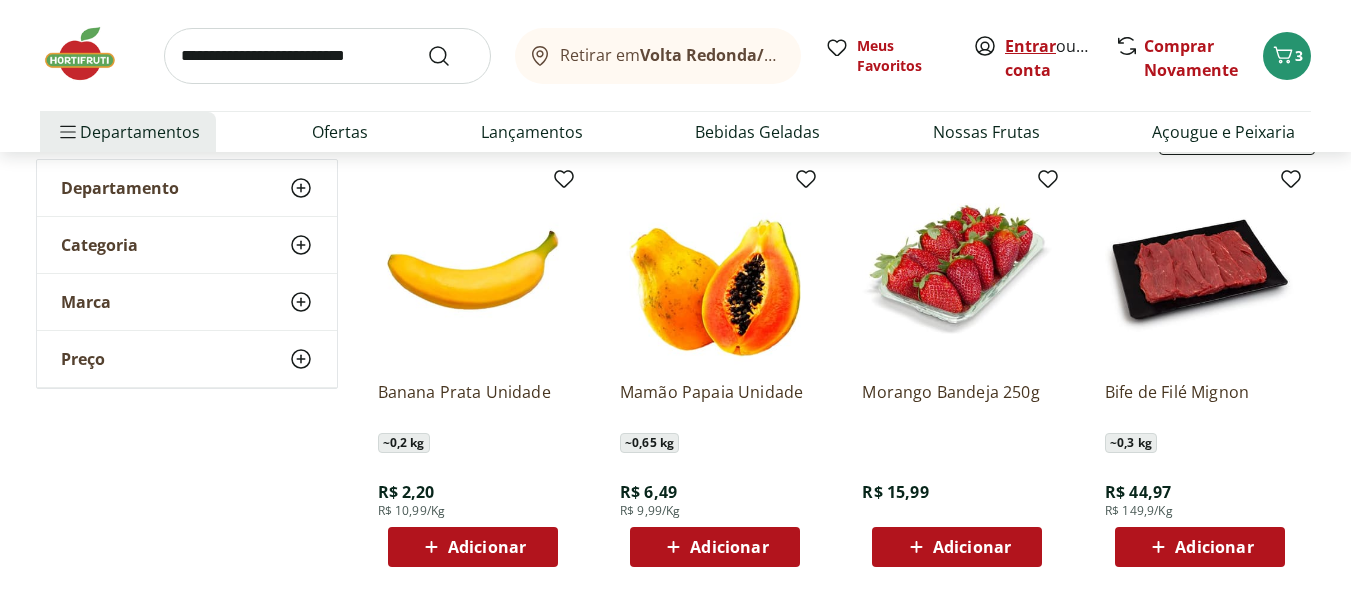 click on "Entrar" at bounding box center (1030, 46) 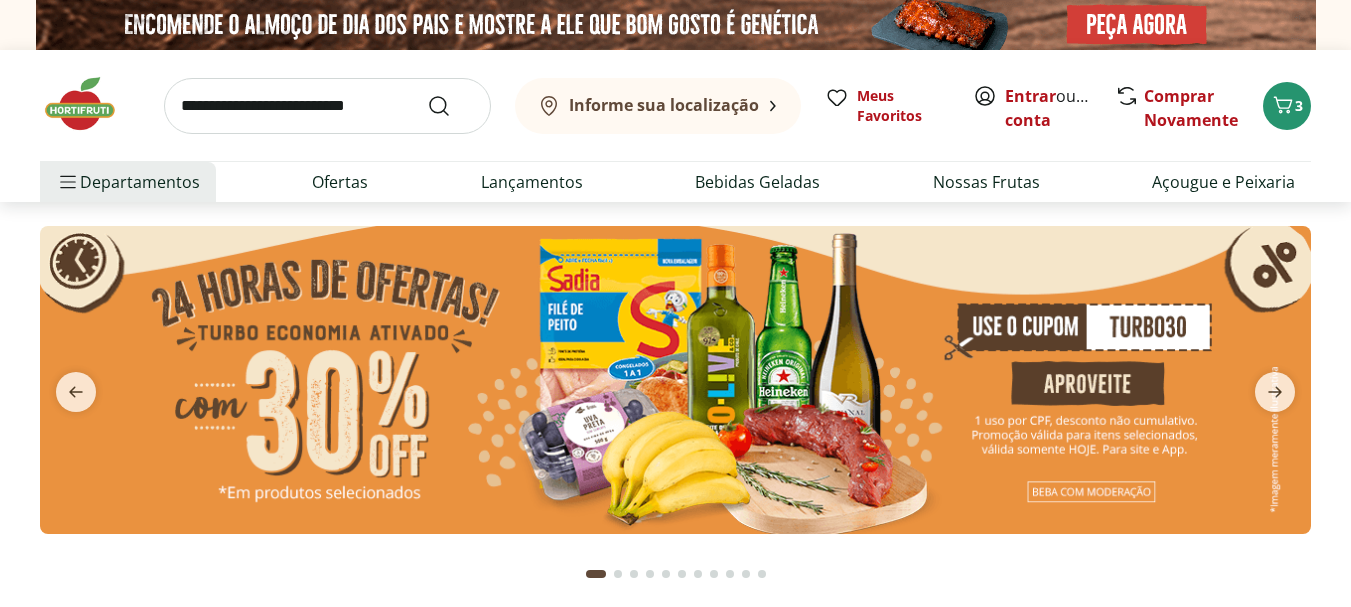 scroll, scrollTop: 0, scrollLeft: 0, axis: both 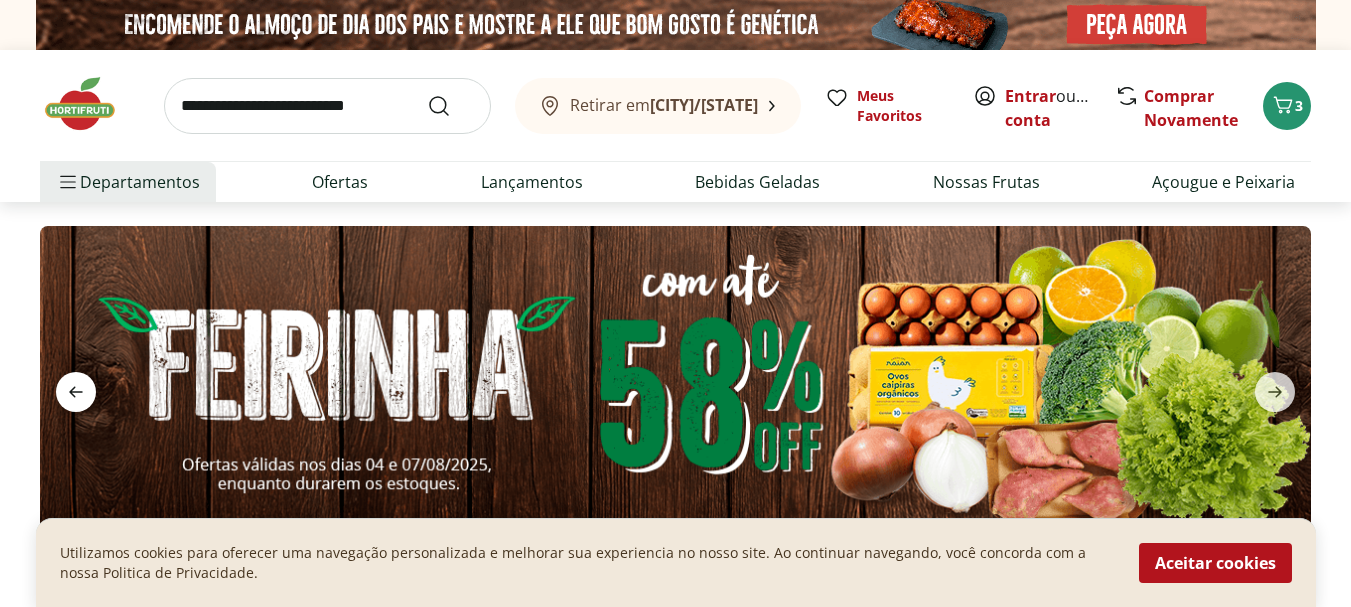 click 